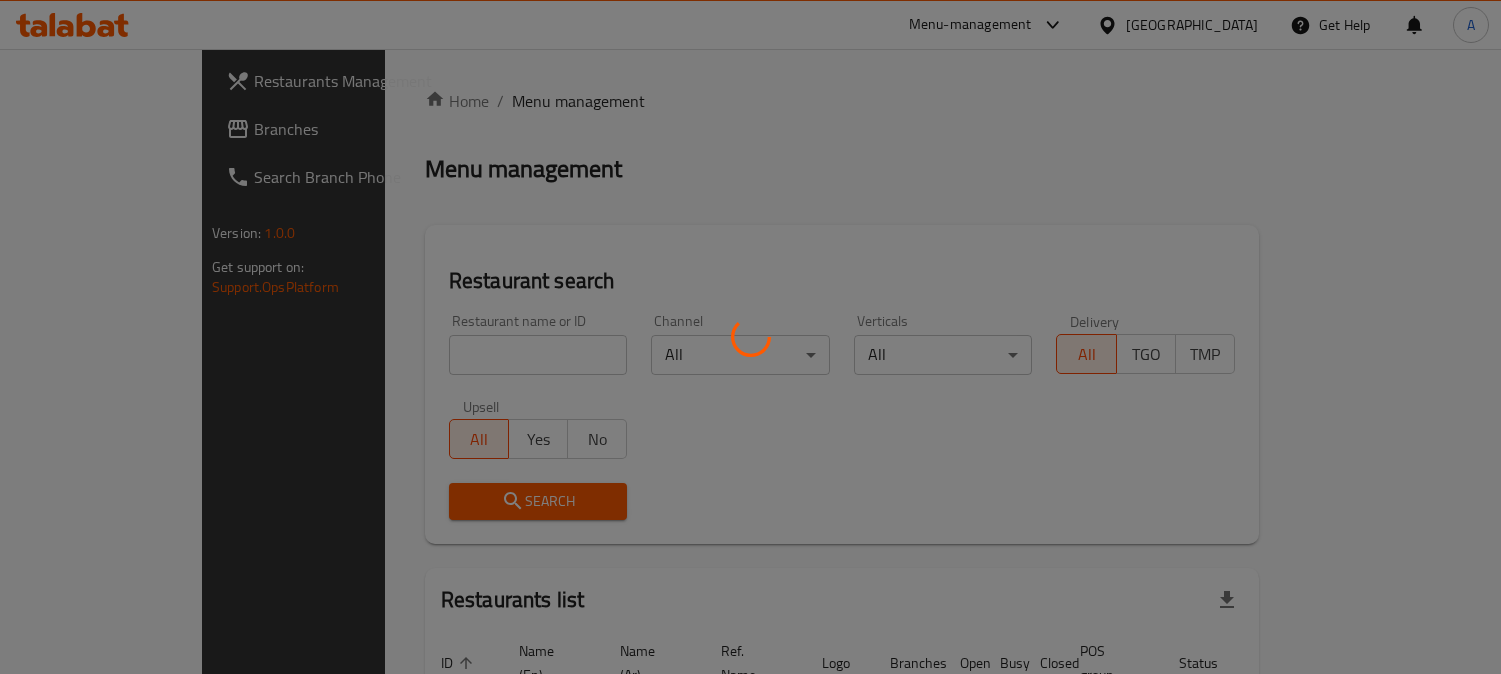scroll, scrollTop: 0, scrollLeft: 0, axis: both 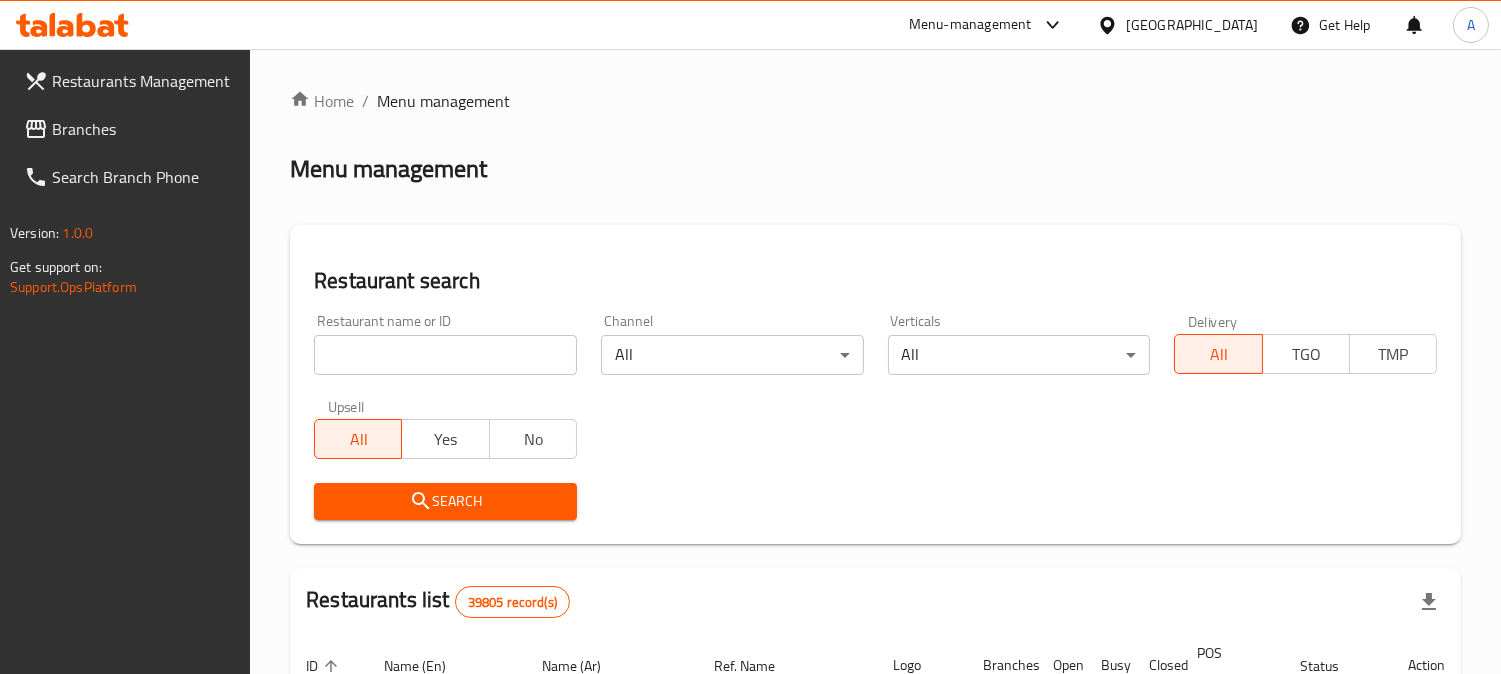 click on "Channel All ​" at bounding box center [732, 344] 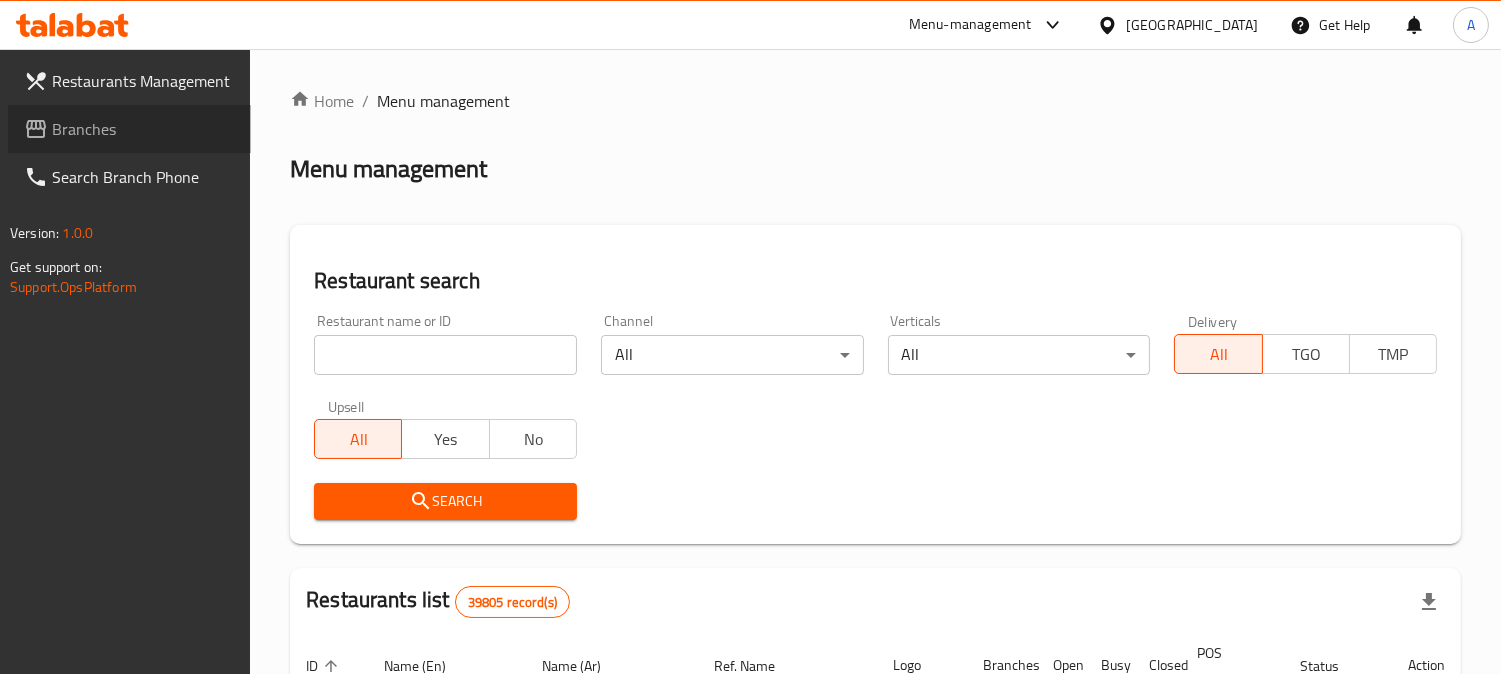 click on "Branches" at bounding box center [143, 129] 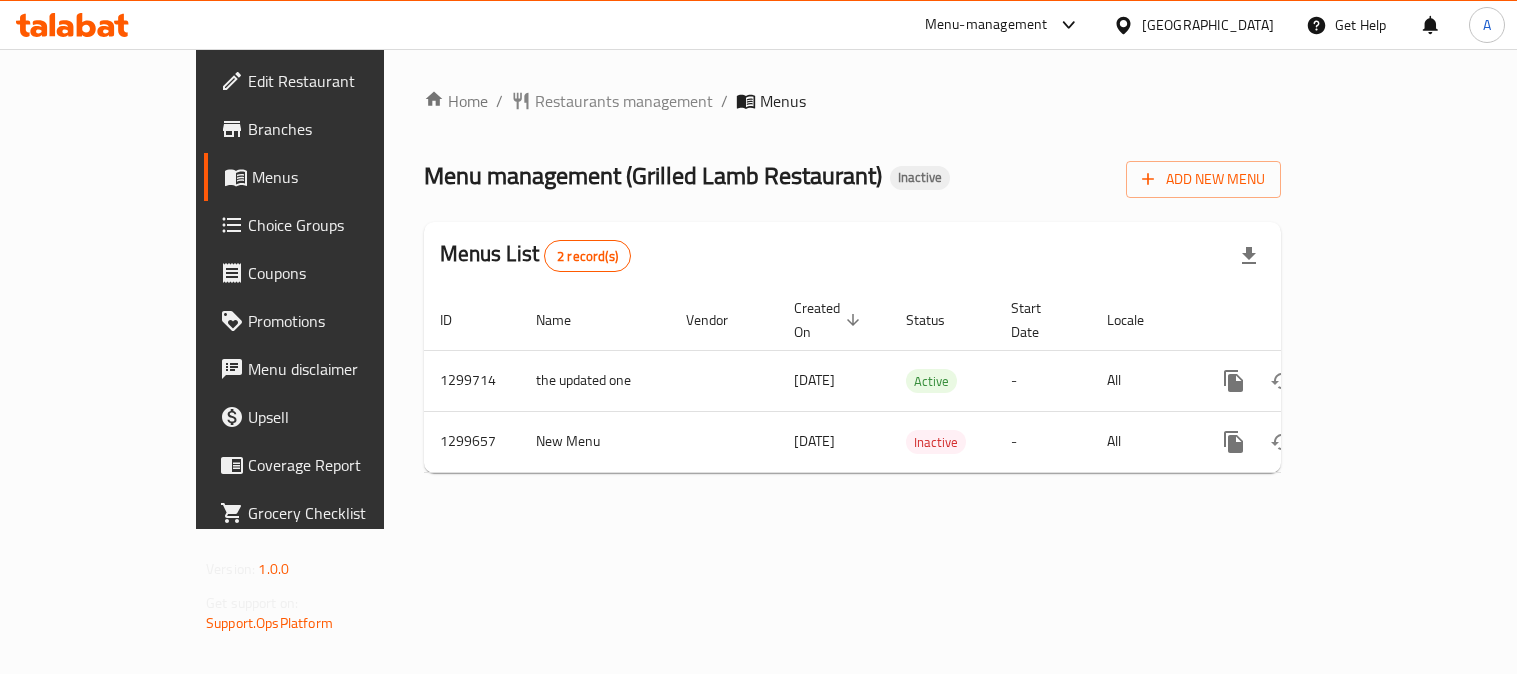 scroll, scrollTop: 0, scrollLeft: 0, axis: both 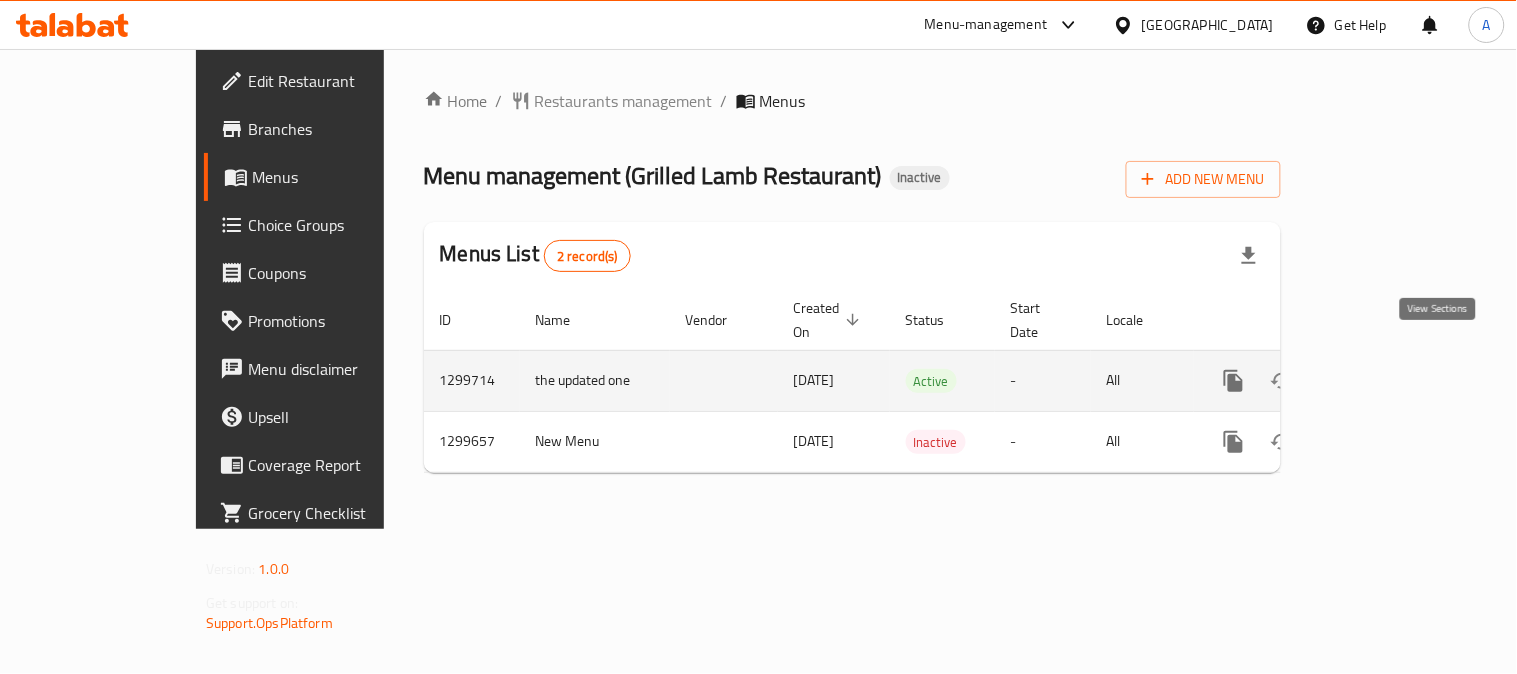 click 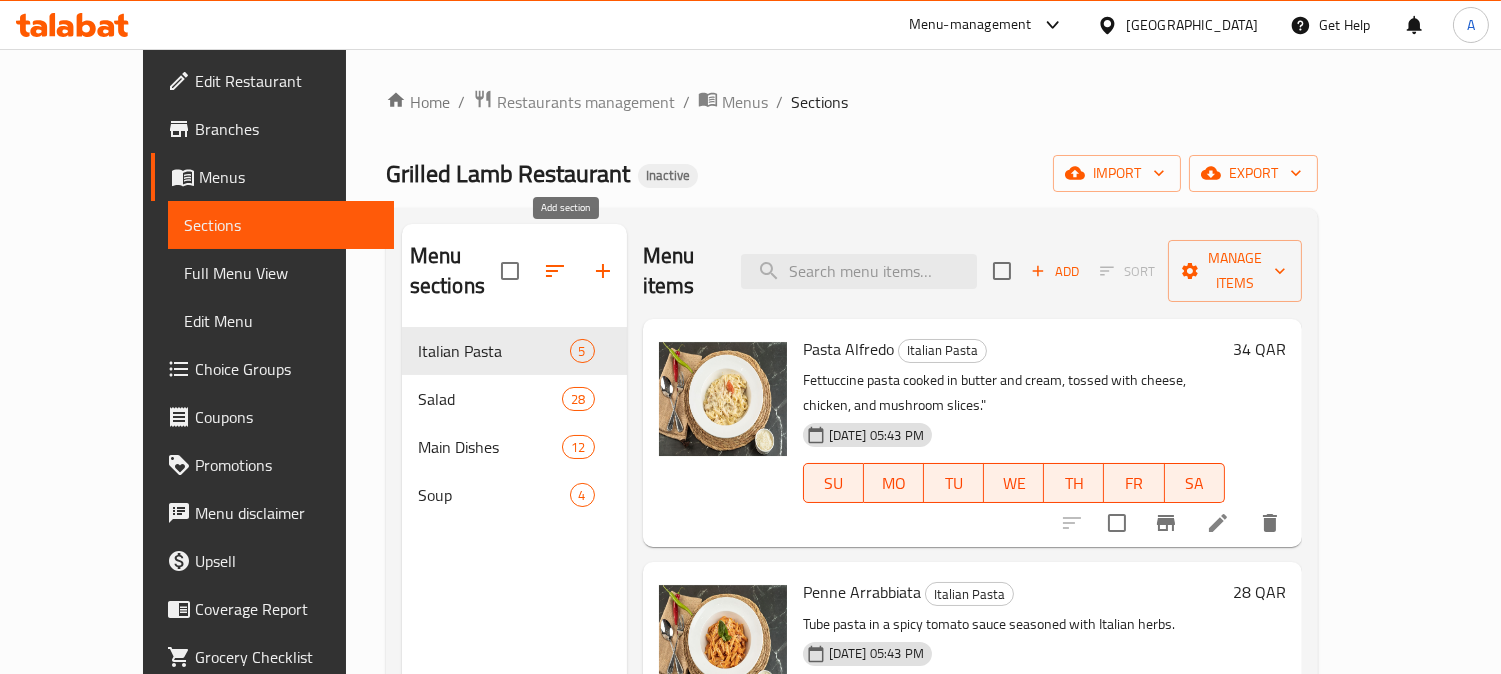 click 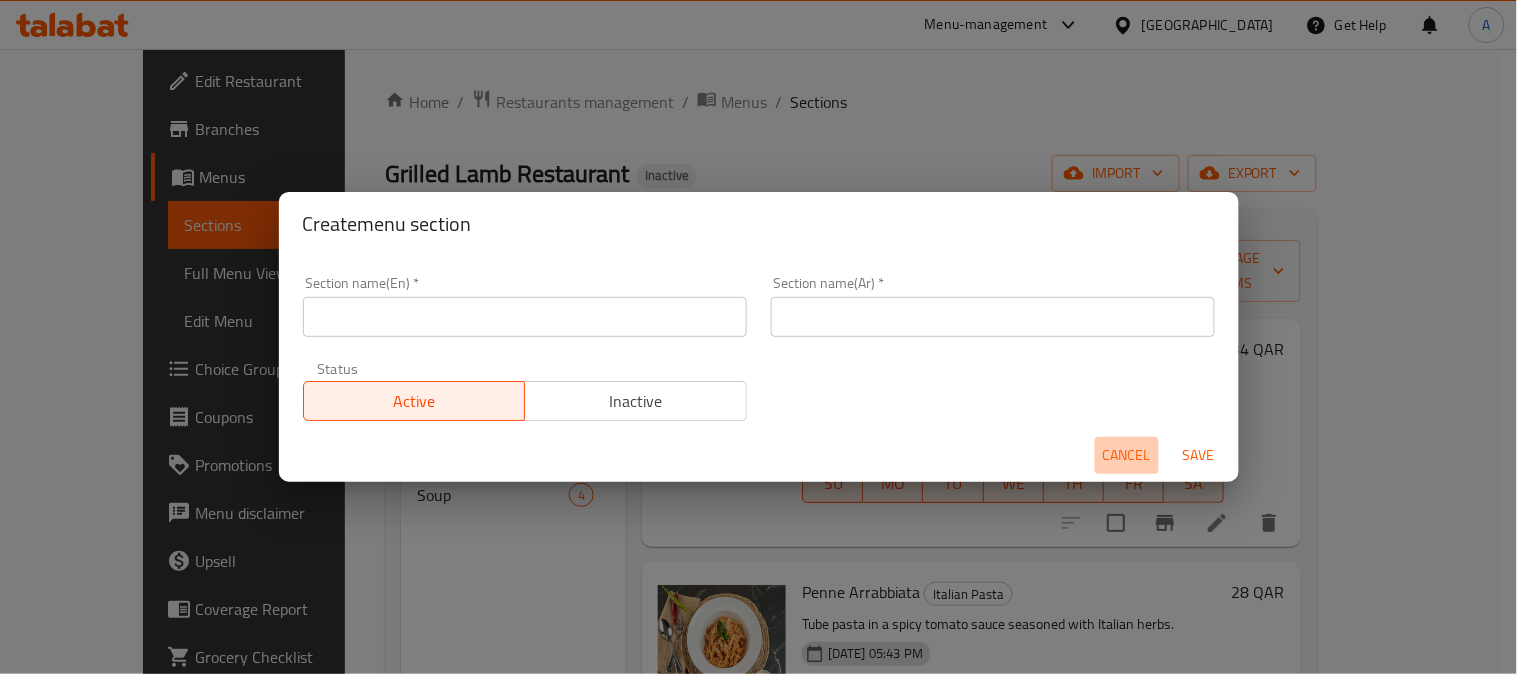 click on "Cancel" at bounding box center (1127, 455) 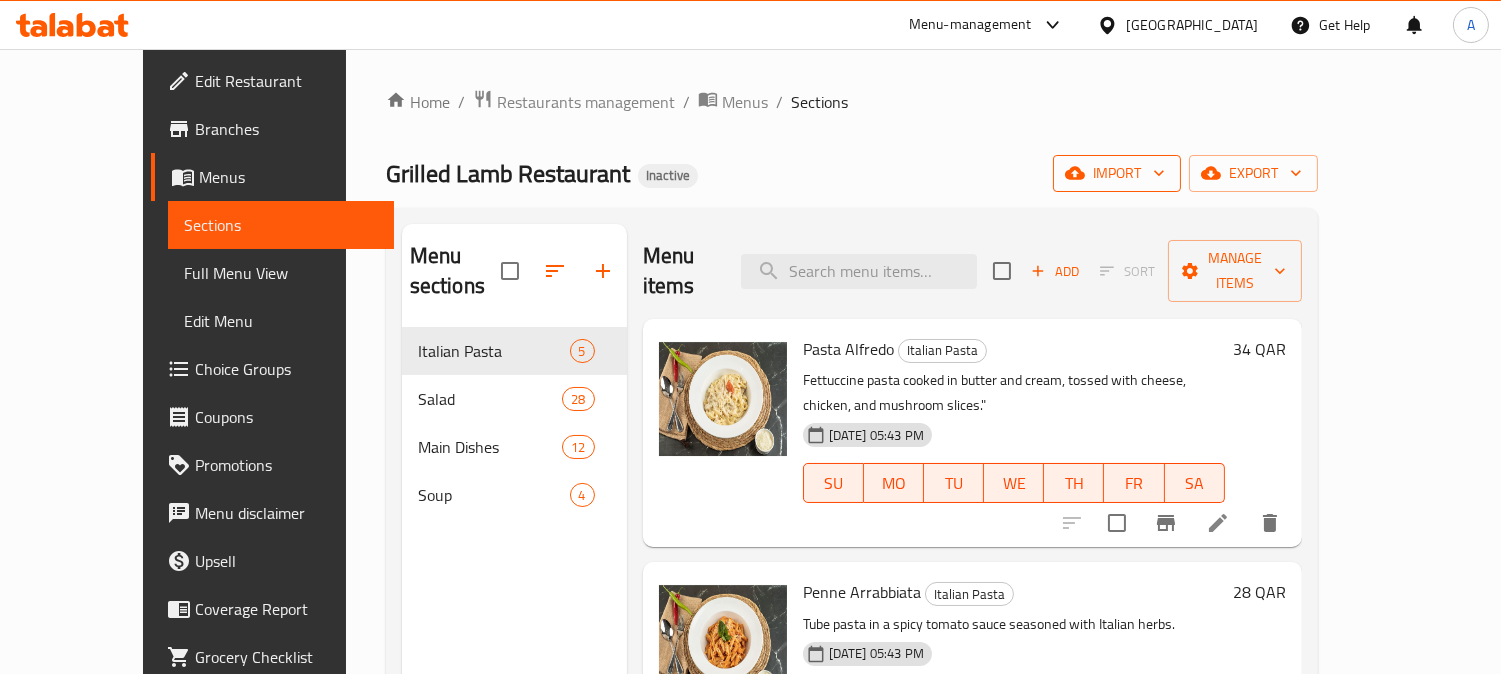 click on "import" at bounding box center [1117, 173] 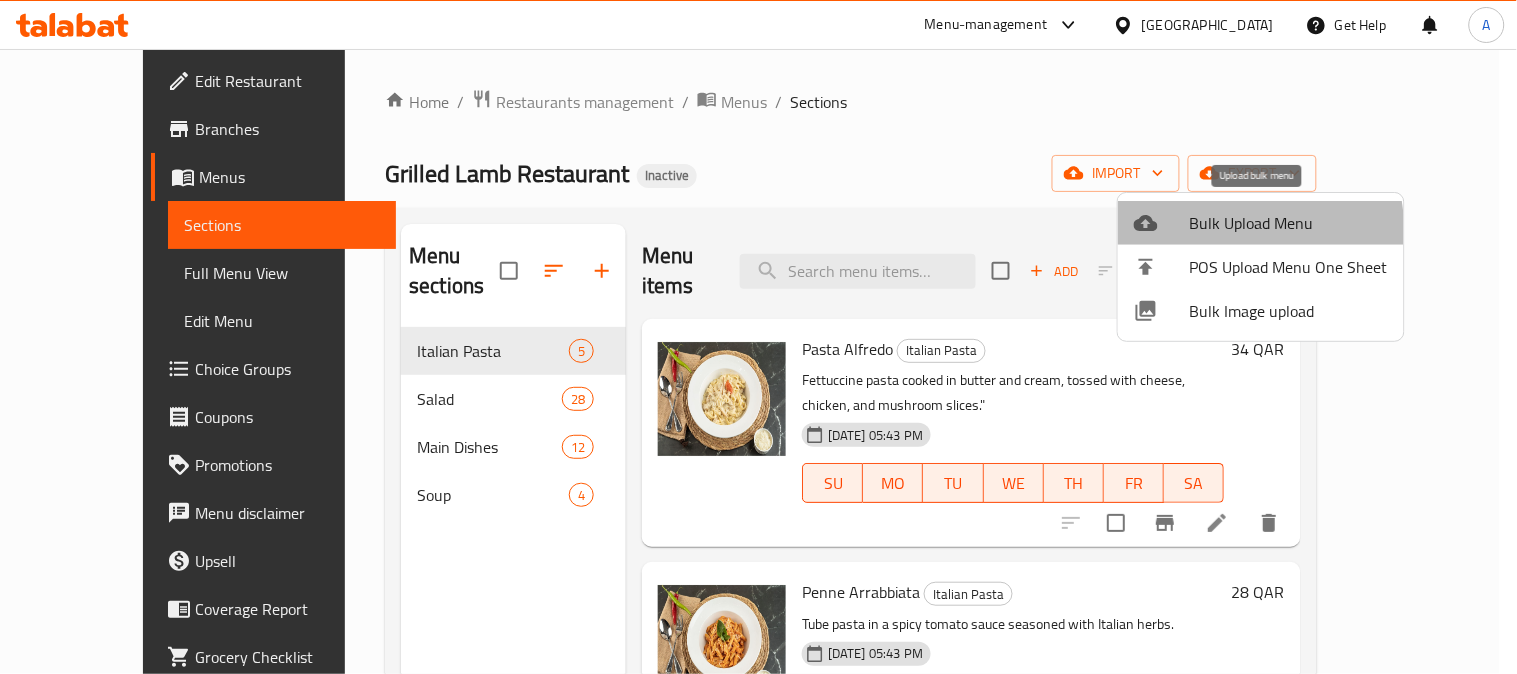 click on "Bulk Upload Menu" at bounding box center (1289, 223) 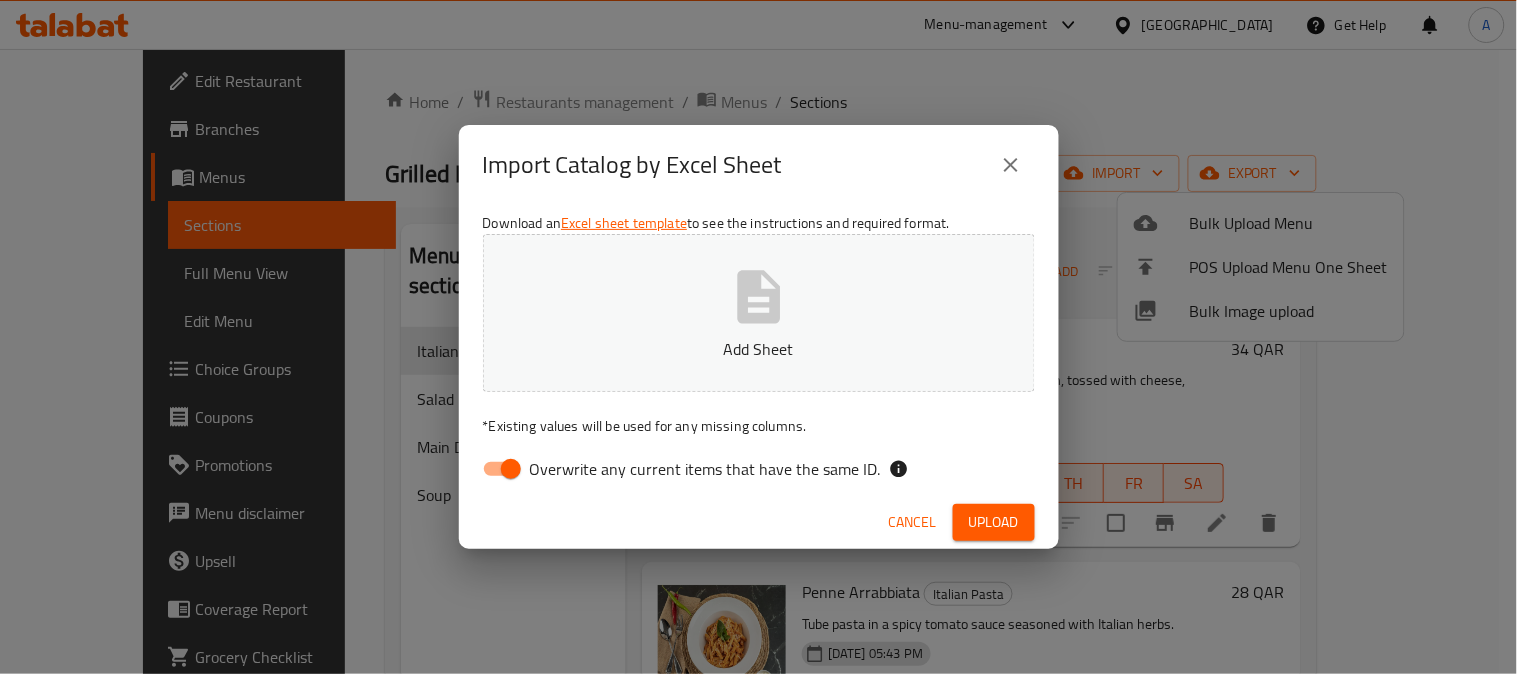 click on "Overwrite any current items that have the same ID." at bounding box center (511, 469) 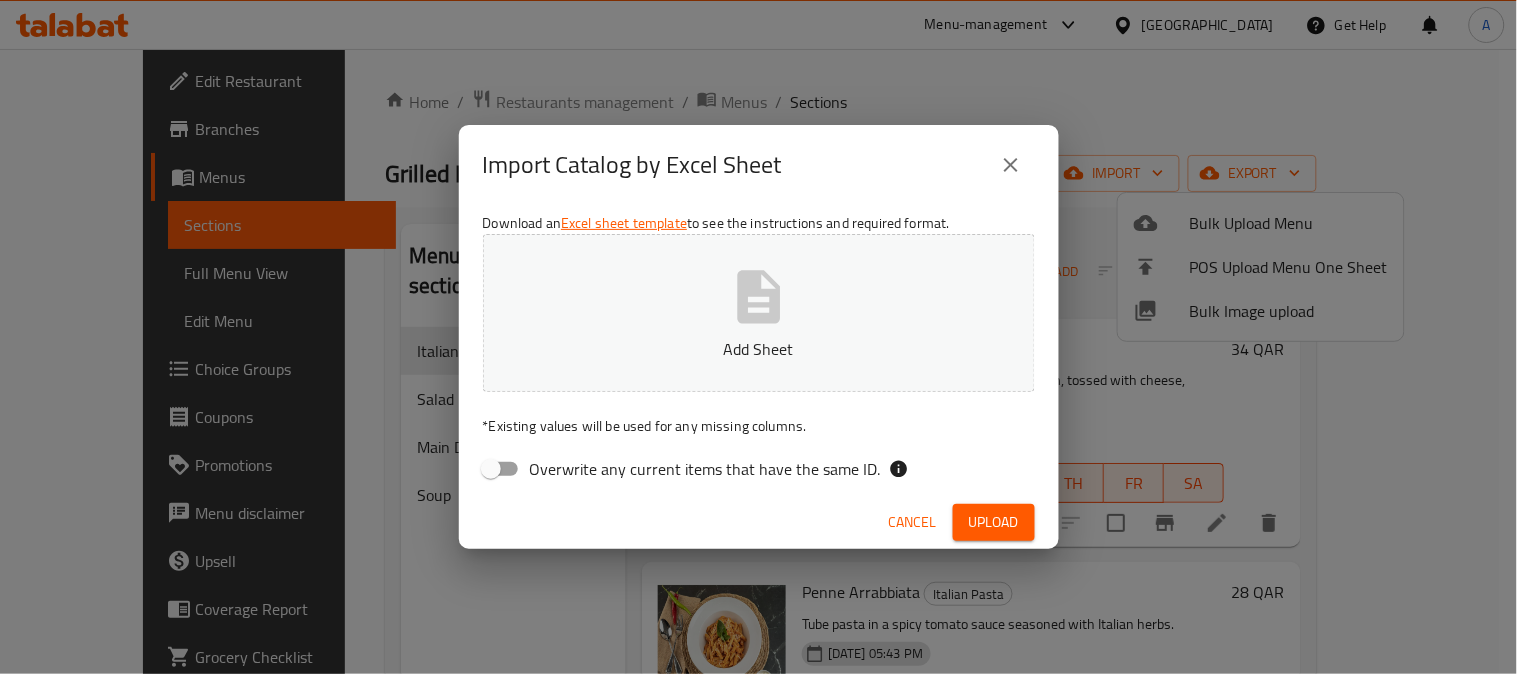 click on "Add Sheet" at bounding box center (759, 313) 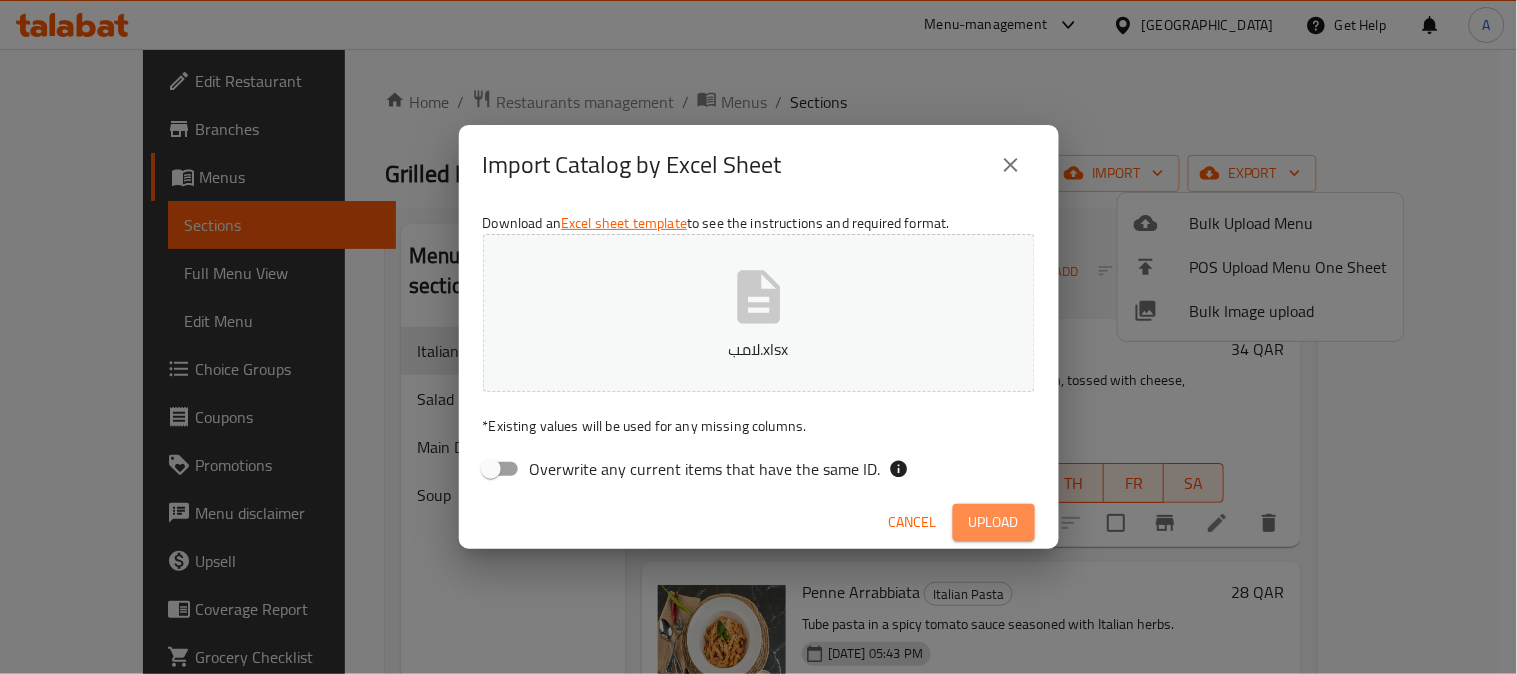 click on "Upload" at bounding box center [994, 522] 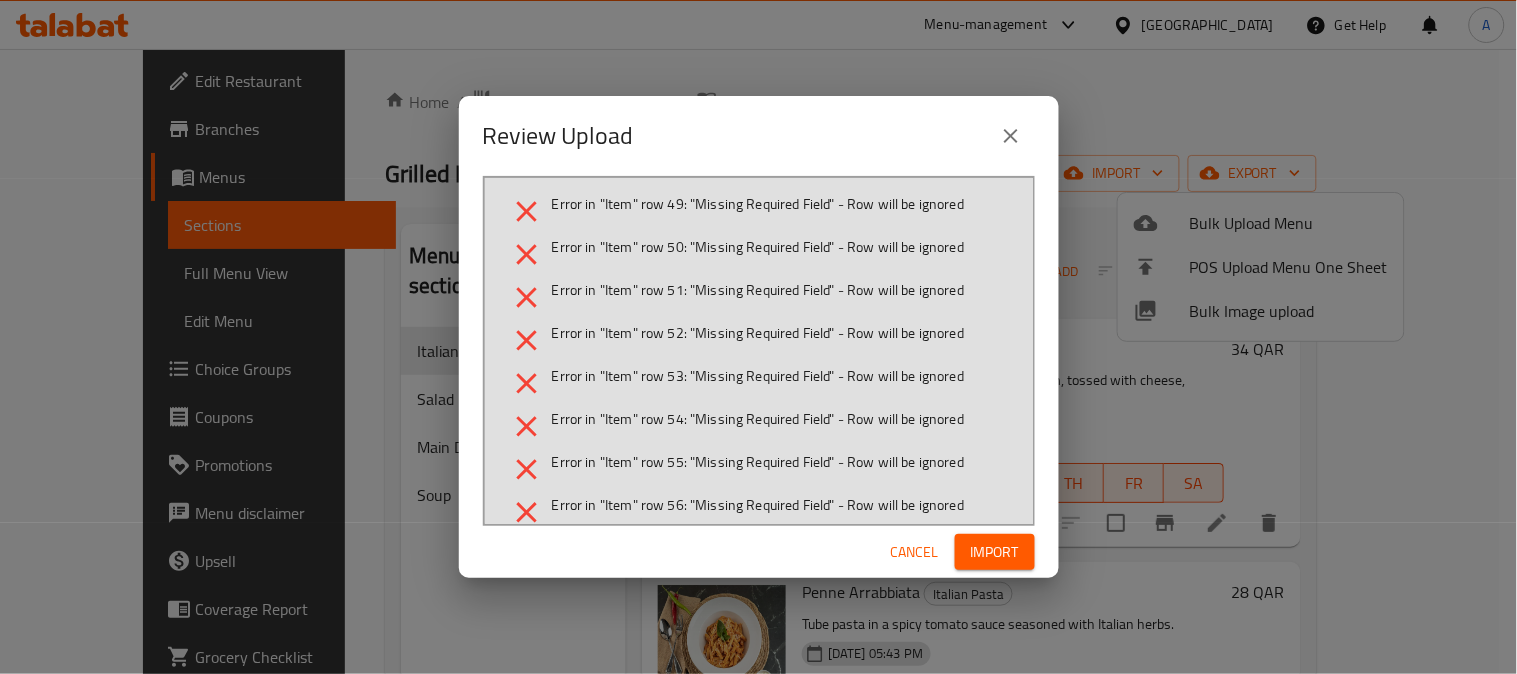 click on "Import" at bounding box center [995, 552] 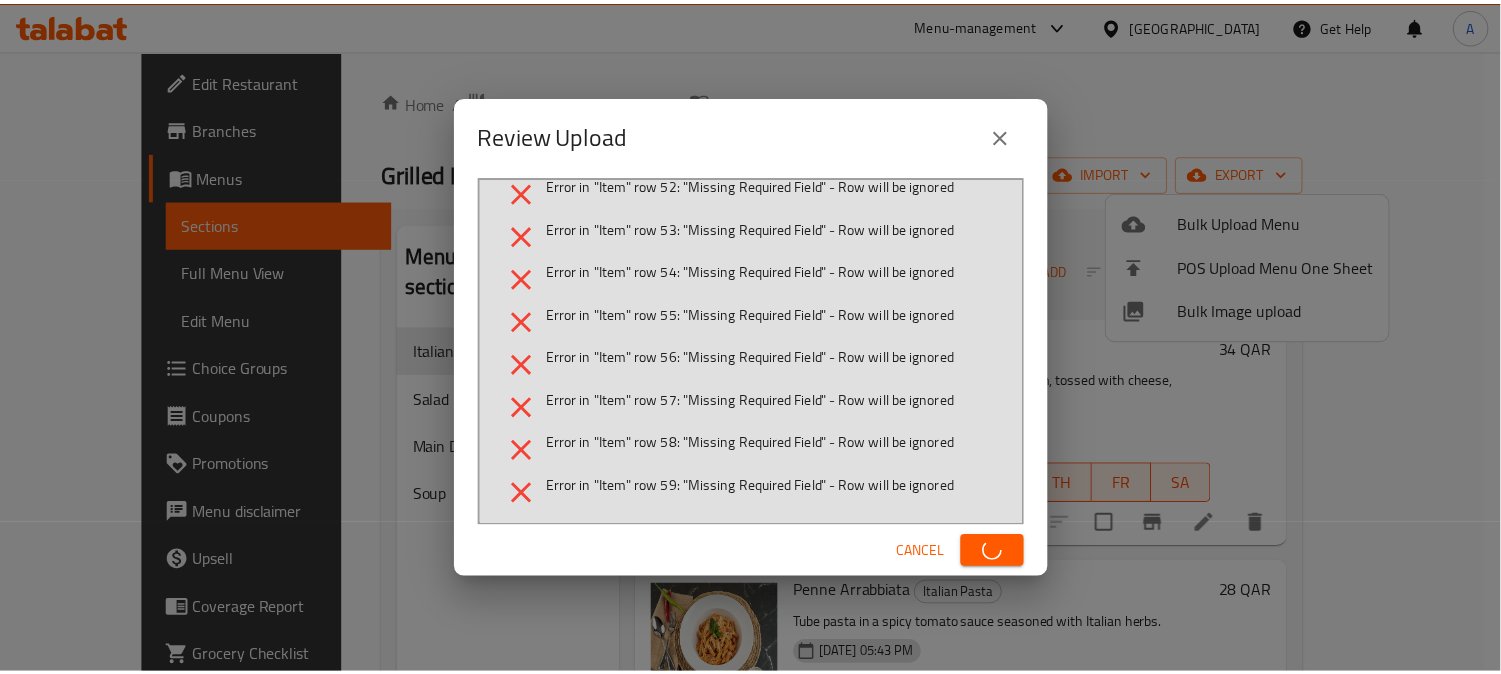 scroll, scrollTop: 0, scrollLeft: 0, axis: both 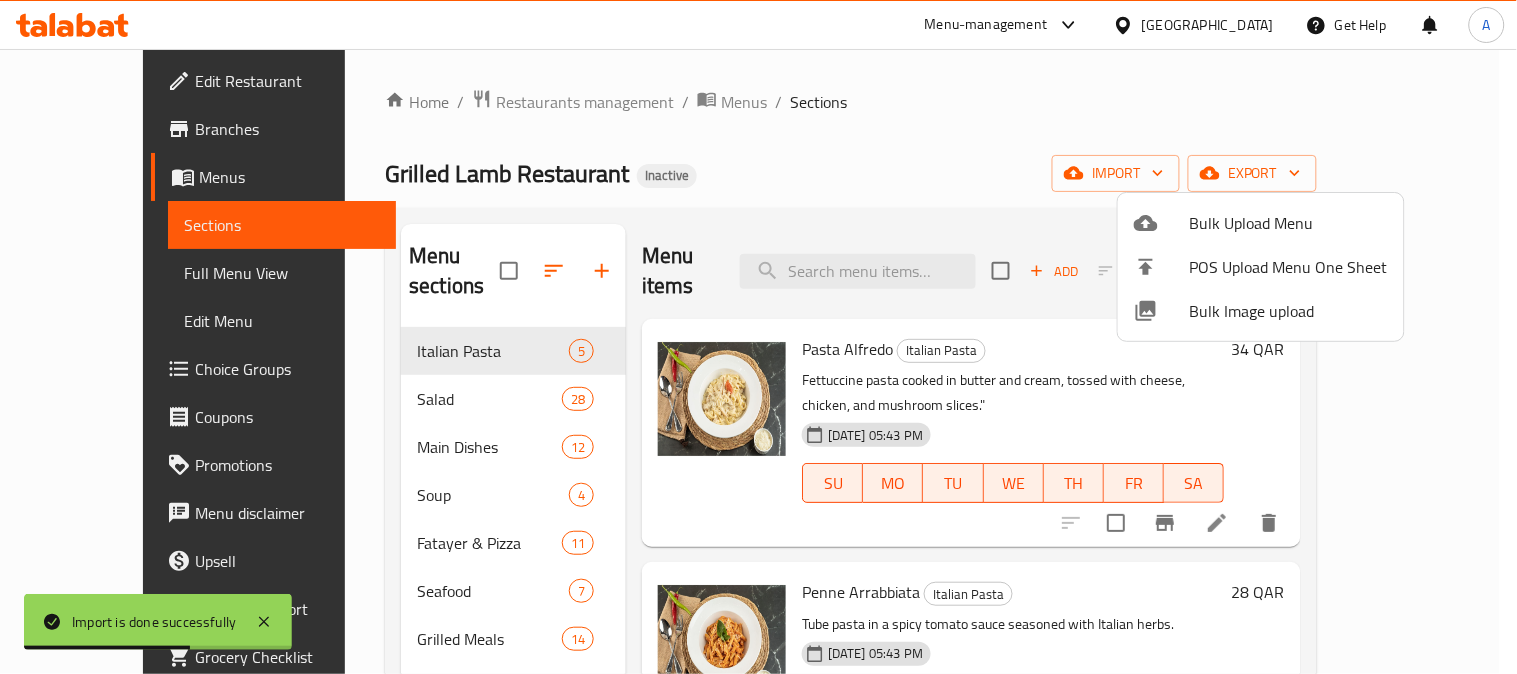 click at bounding box center (758, 337) 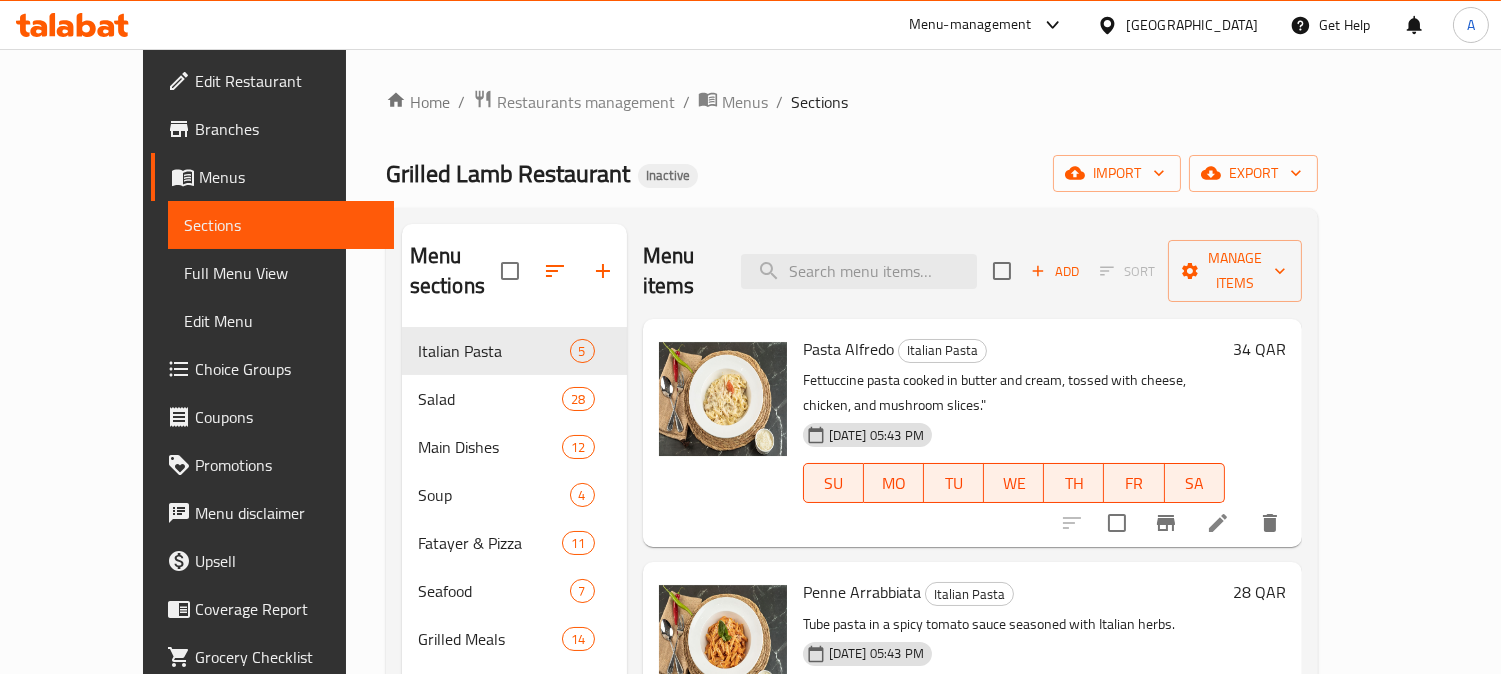 click on "Full Menu View" at bounding box center [281, 273] 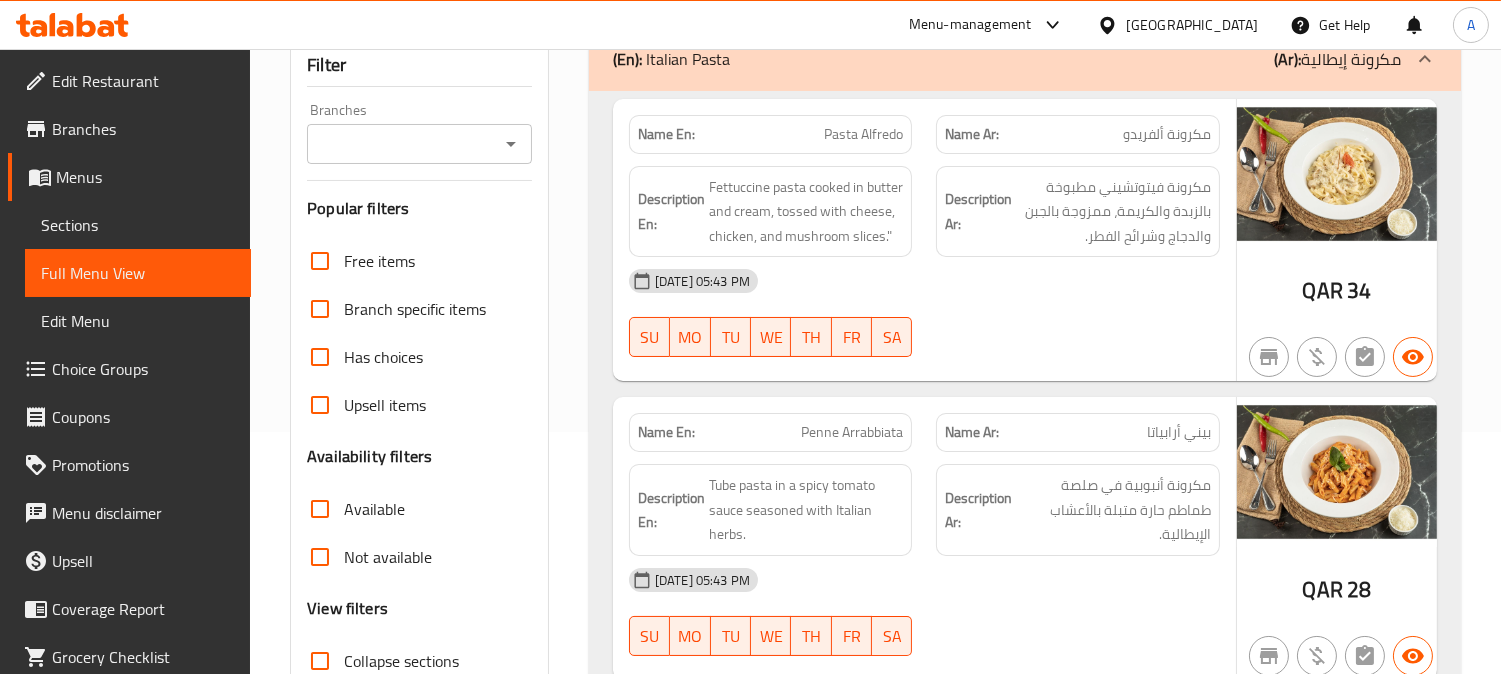 scroll, scrollTop: 444, scrollLeft: 0, axis: vertical 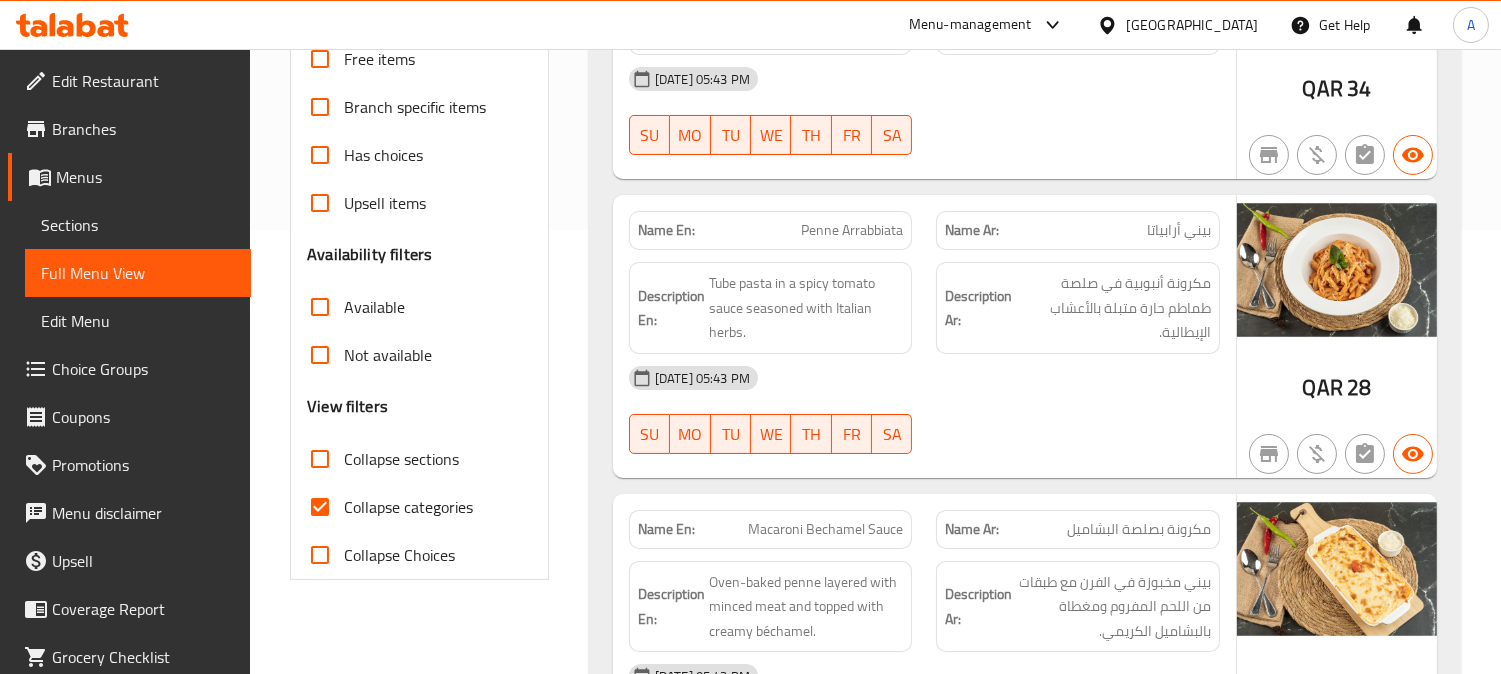 click on "Collapse sections" at bounding box center (320, 459) 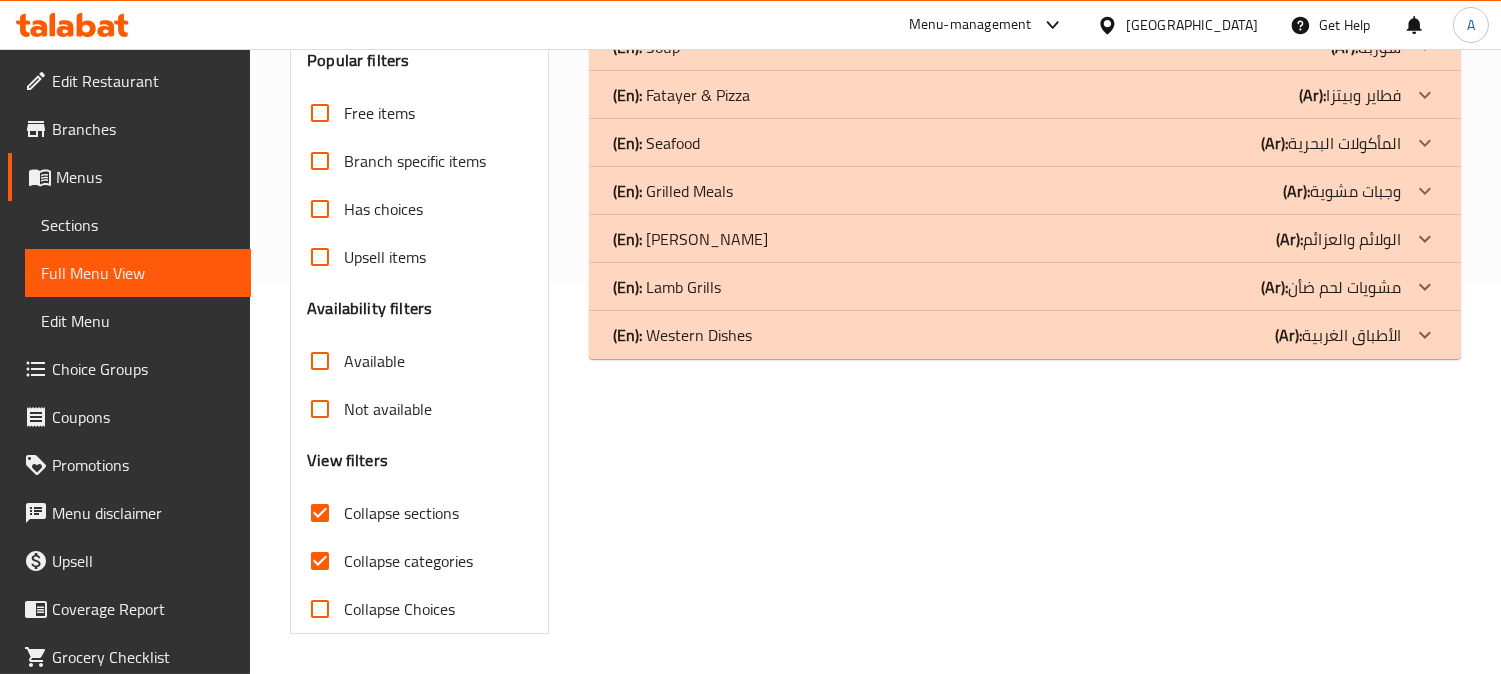 scroll, scrollTop: 390, scrollLeft: 0, axis: vertical 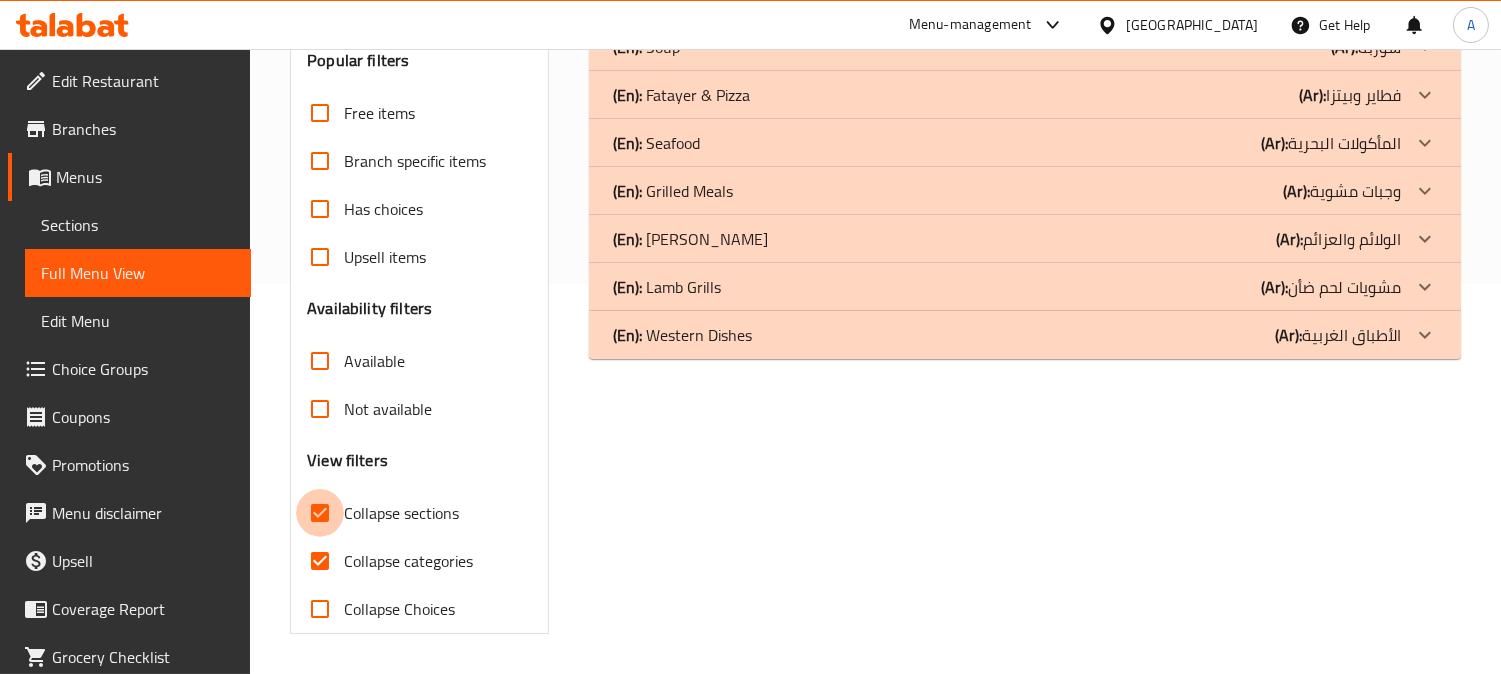 click on "Collapse sections" at bounding box center (320, 513) 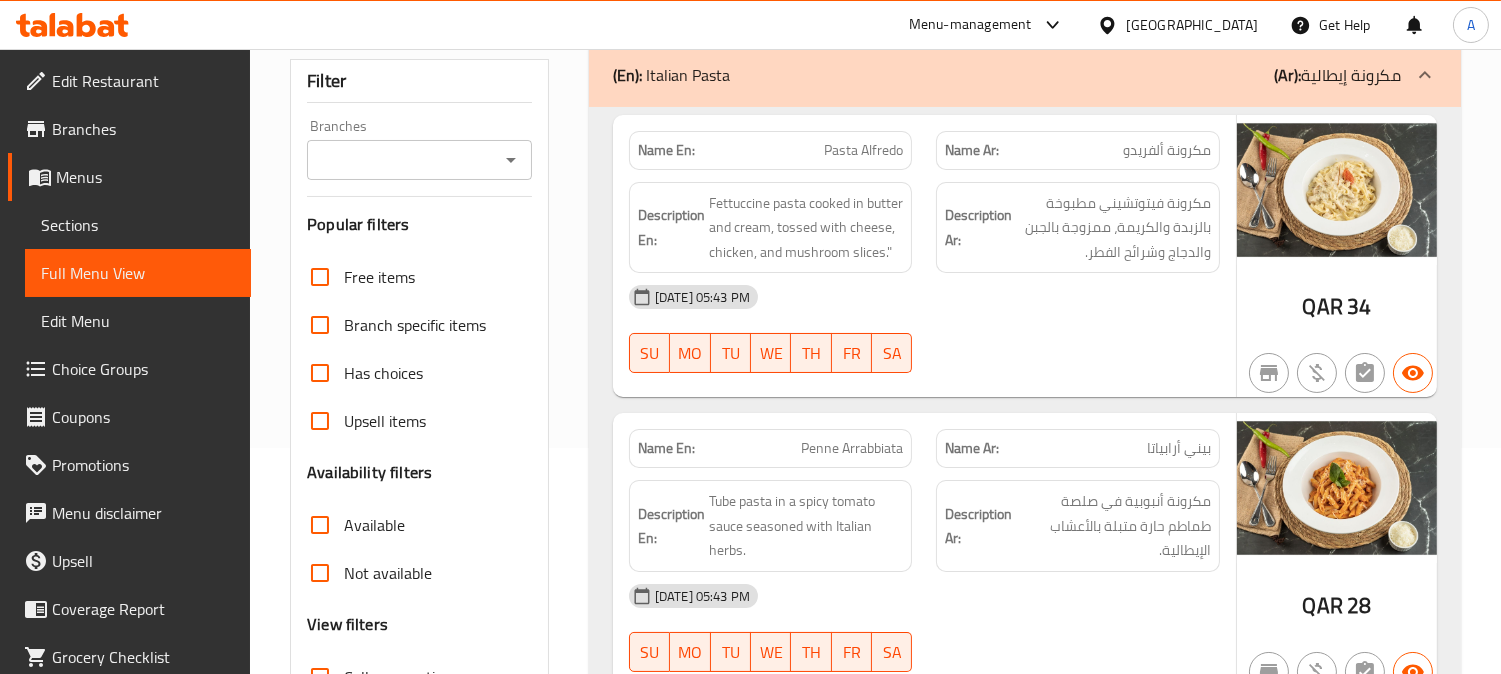 scroll, scrollTop: 444, scrollLeft: 0, axis: vertical 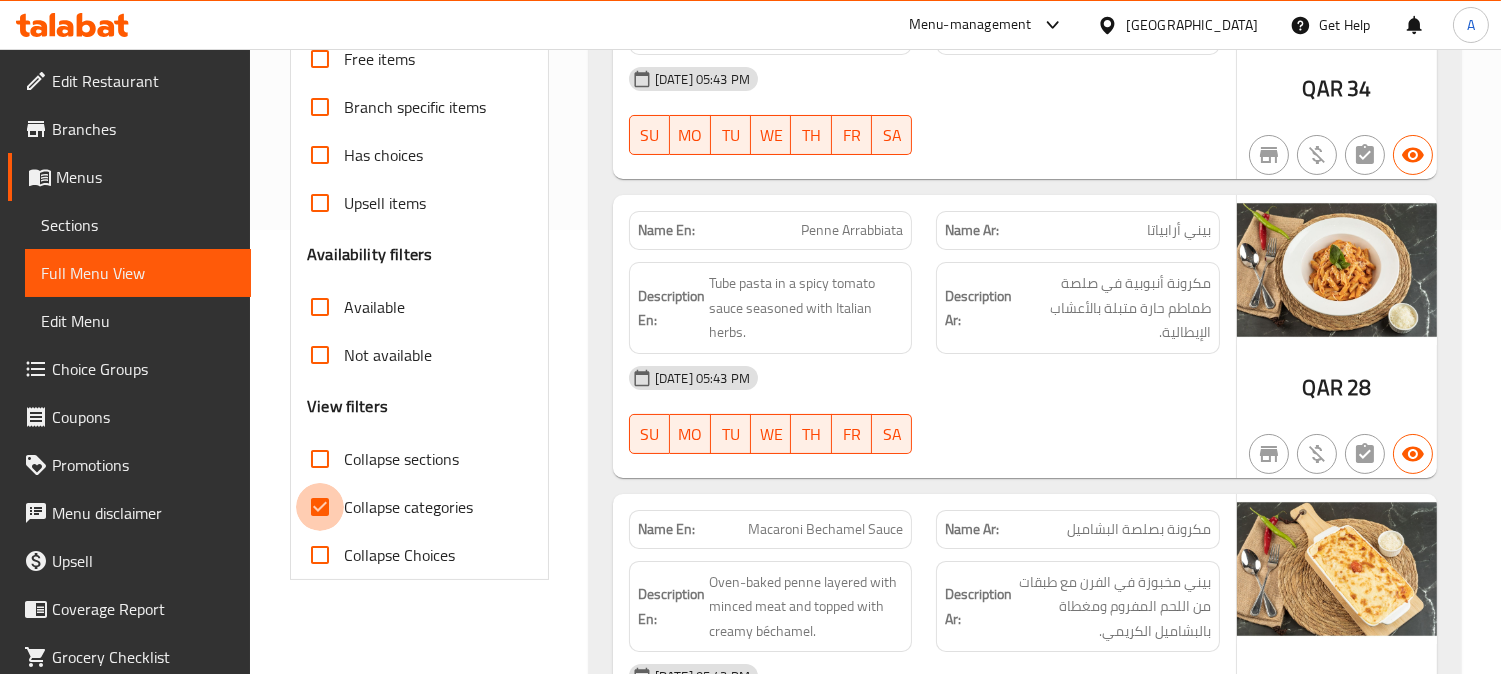 click on "Collapse categories" at bounding box center (320, 507) 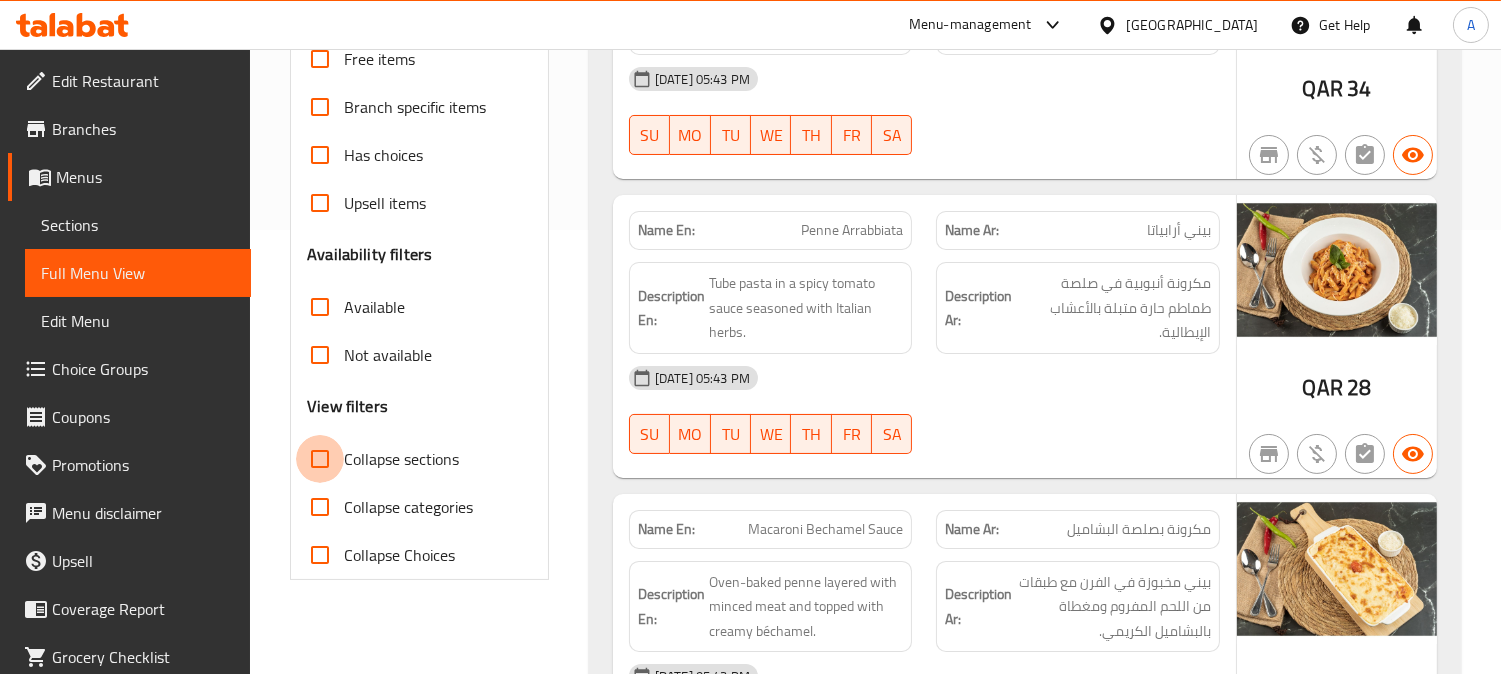 click on "Collapse sections" at bounding box center [320, 459] 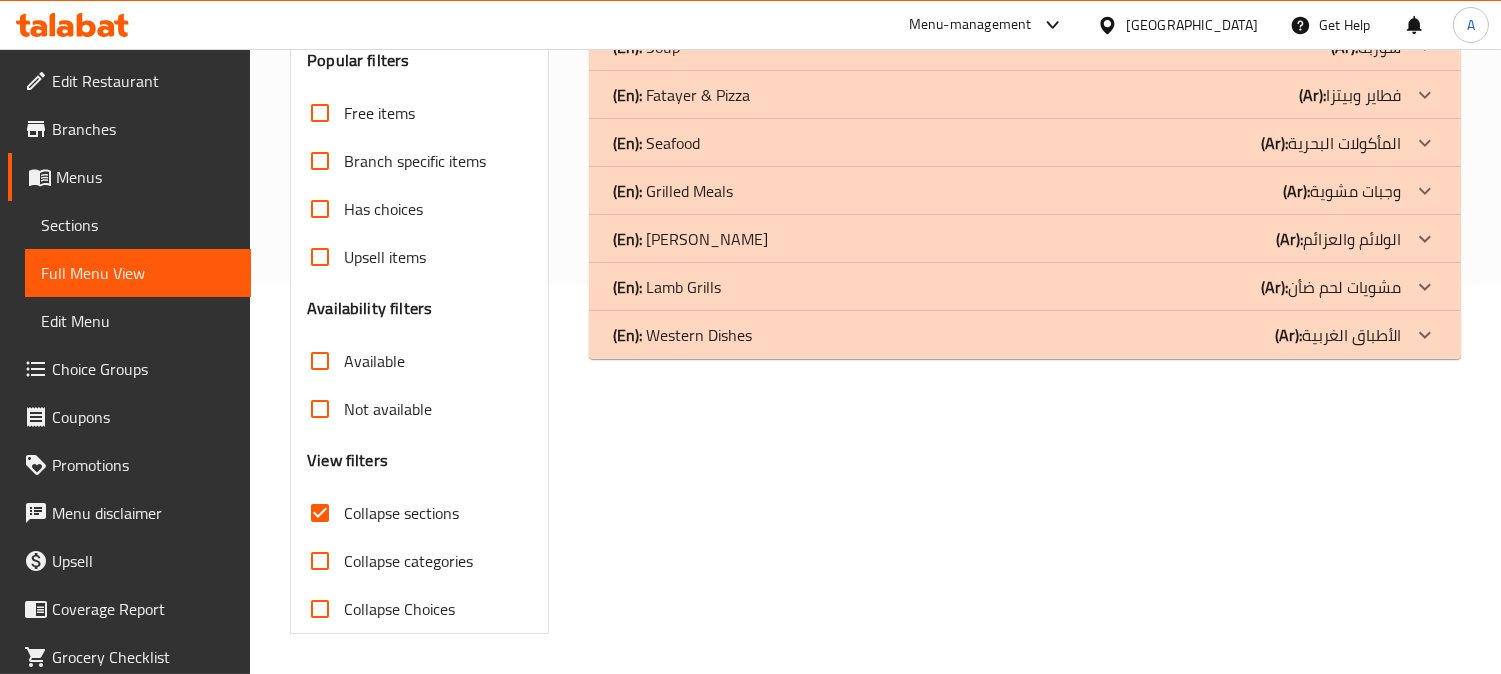 scroll, scrollTop: 390, scrollLeft: 0, axis: vertical 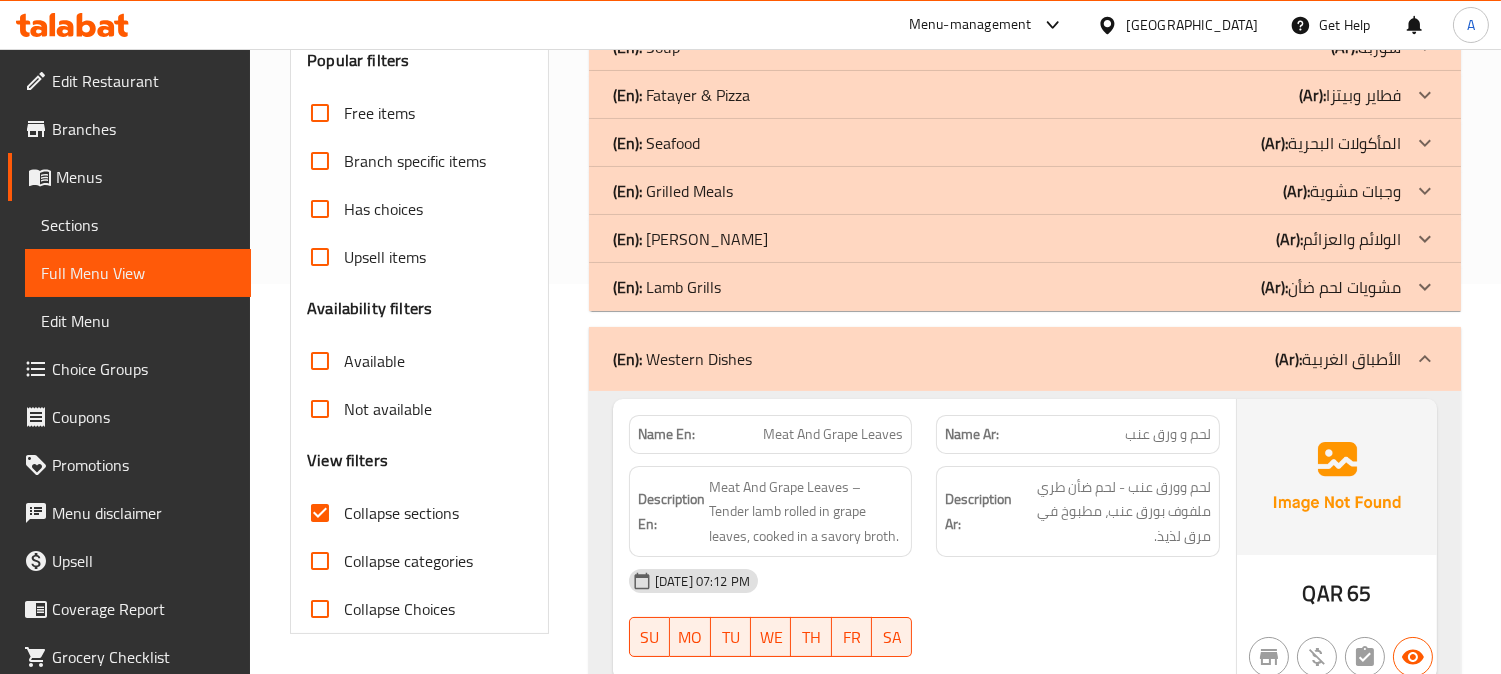 click on "(En):   Lamb Grills (Ar): مشويات لحم ضأن" at bounding box center [1007, -97] 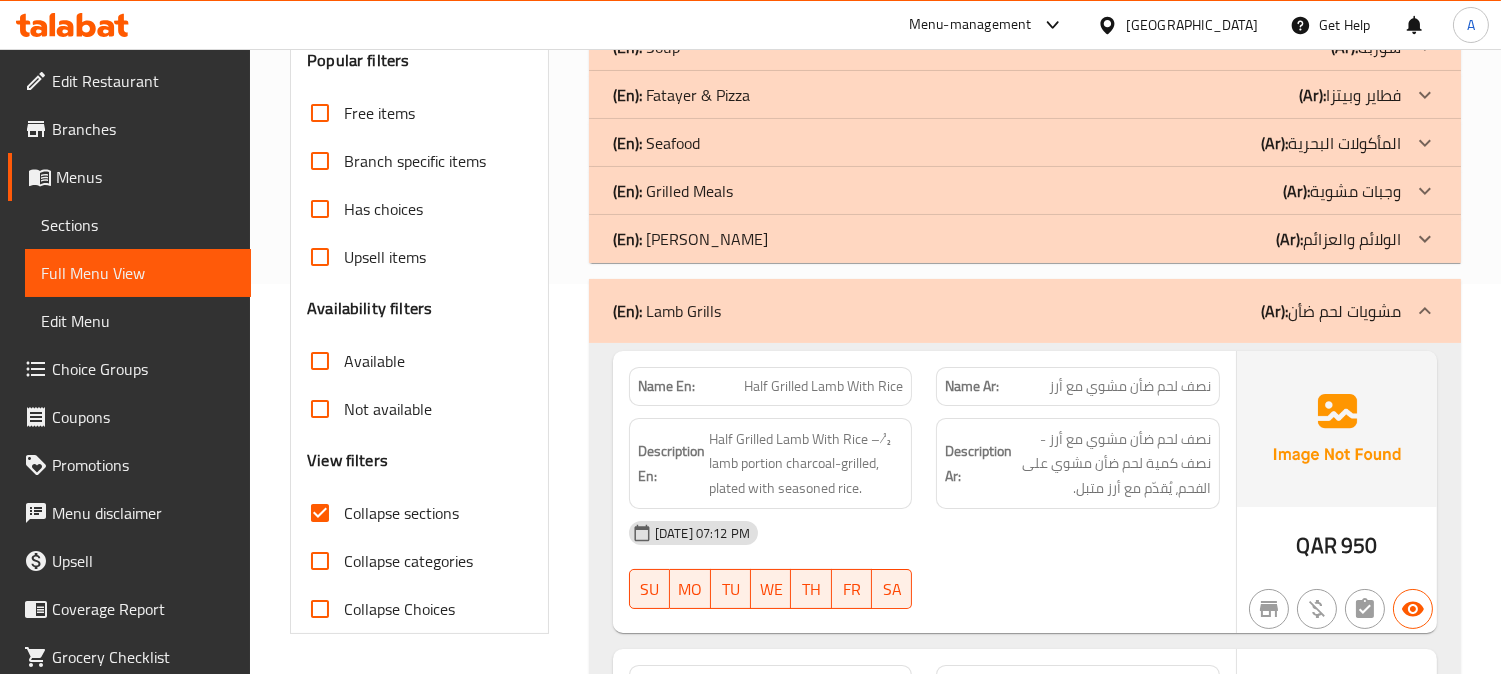 click on "(En):   Alwalayim Aleazayim (Ar): الولائم والعزائم" at bounding box center (1007, -97) 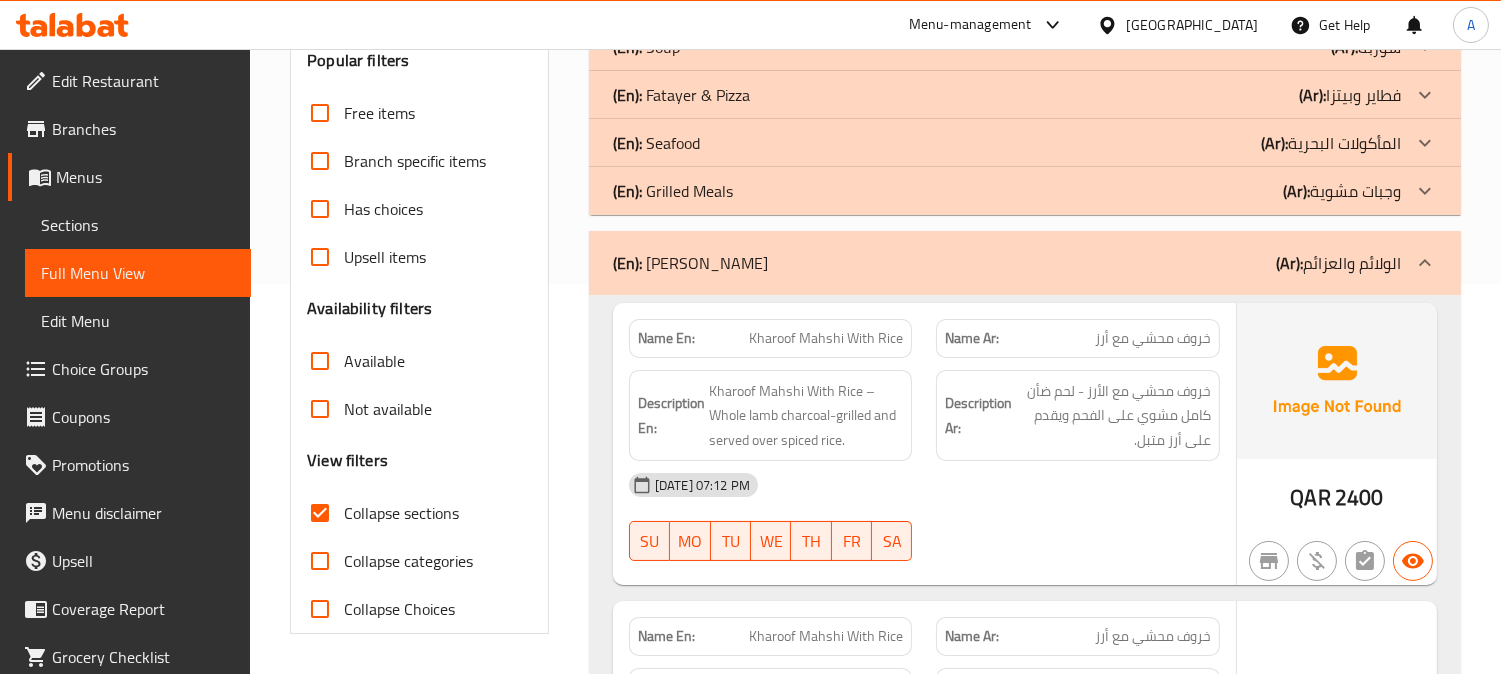 click on "(En):   Grilled Meals (Ar): وجبات مشوية" at bounding box center [1007, -97] 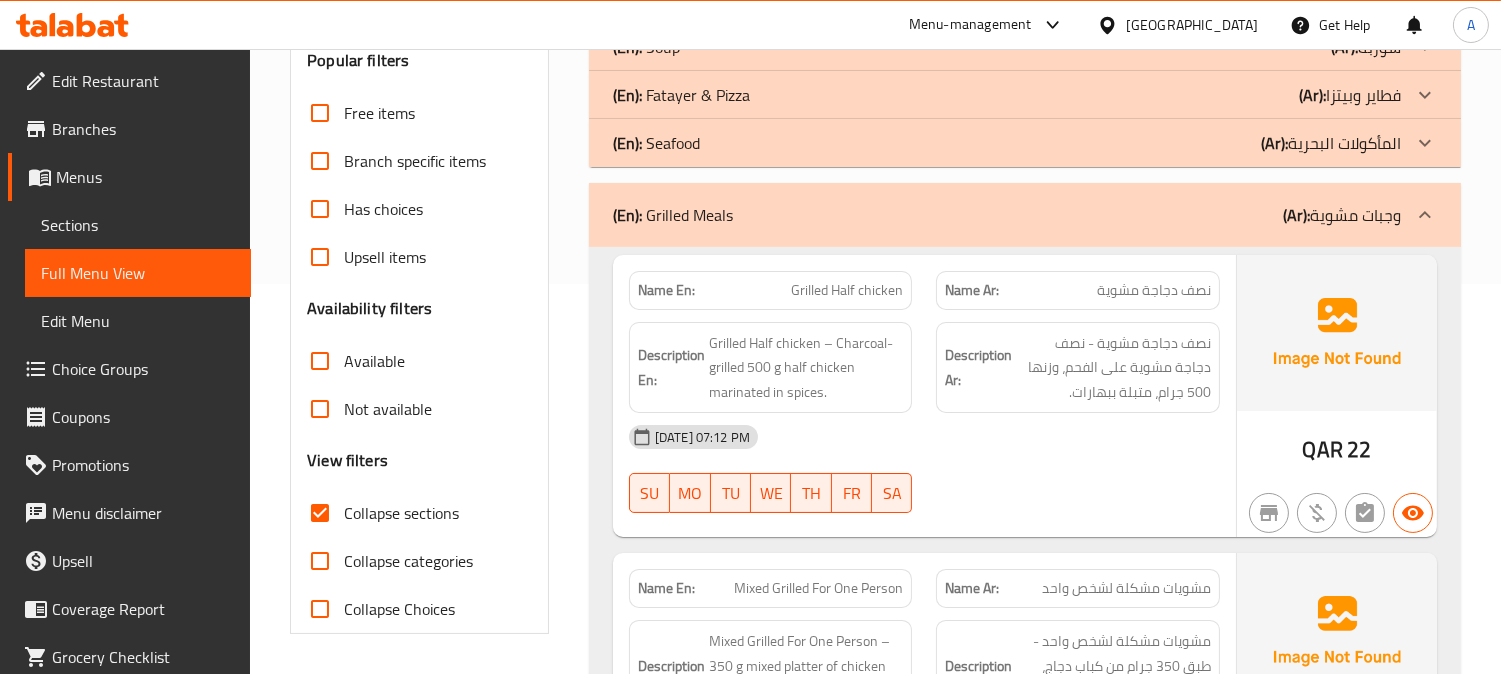 scroll, scrollTop: 167, scrollLeft: 0, axis: vertical 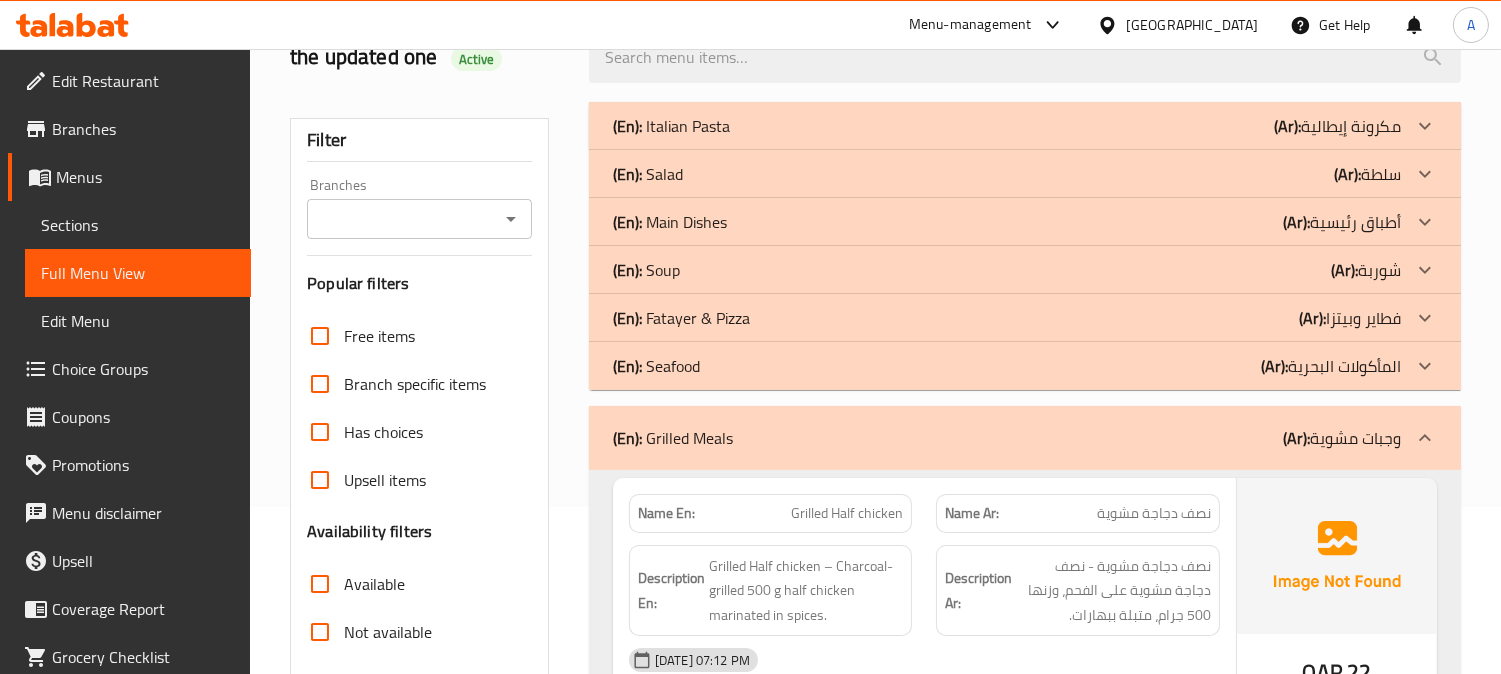 click on "(En):   Seafood (Ar): المأكولات البحرية" at bounding box center [1007, 126] 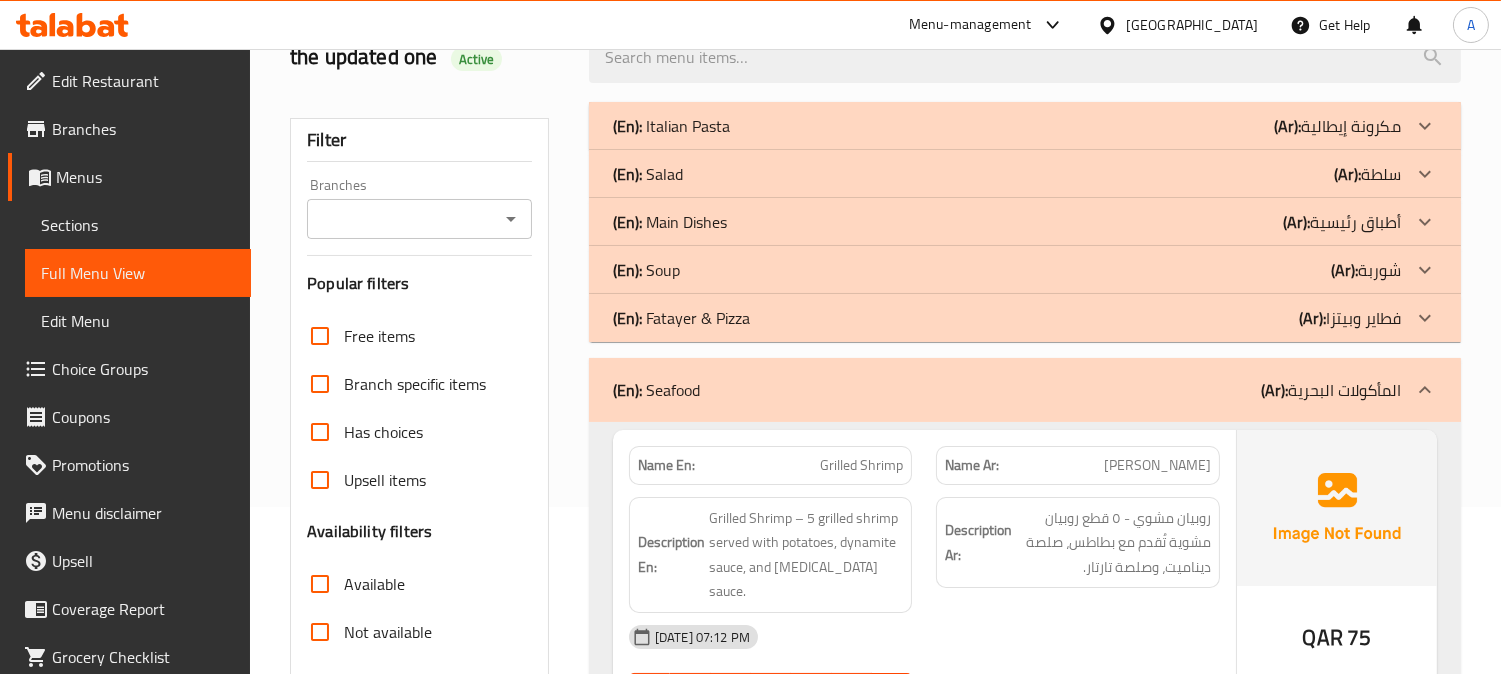click on "(En):   Fatayer & Pizza (Ar): فطاير وبيتزا" at bounding box center (1007, 126) 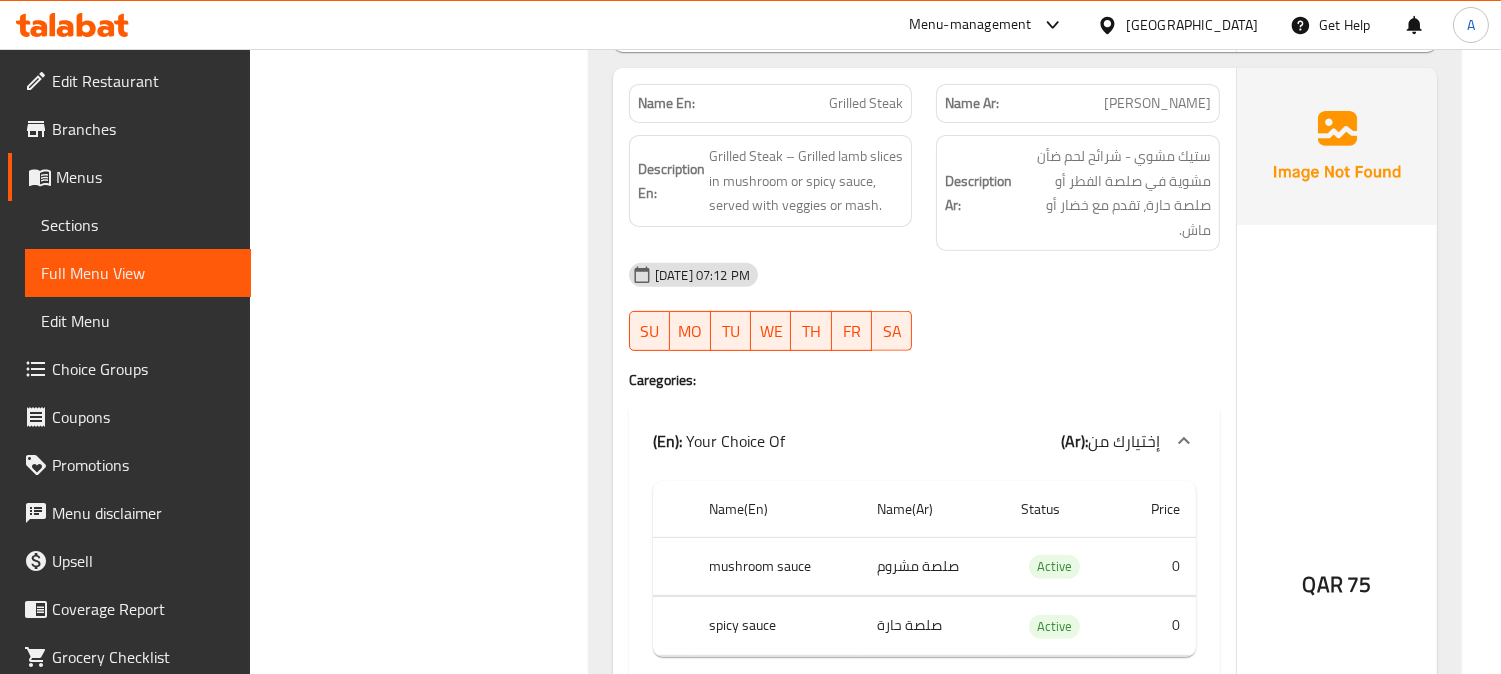 scroll, scrollTop: 14834, scrollLeft: 0, axis: vertical 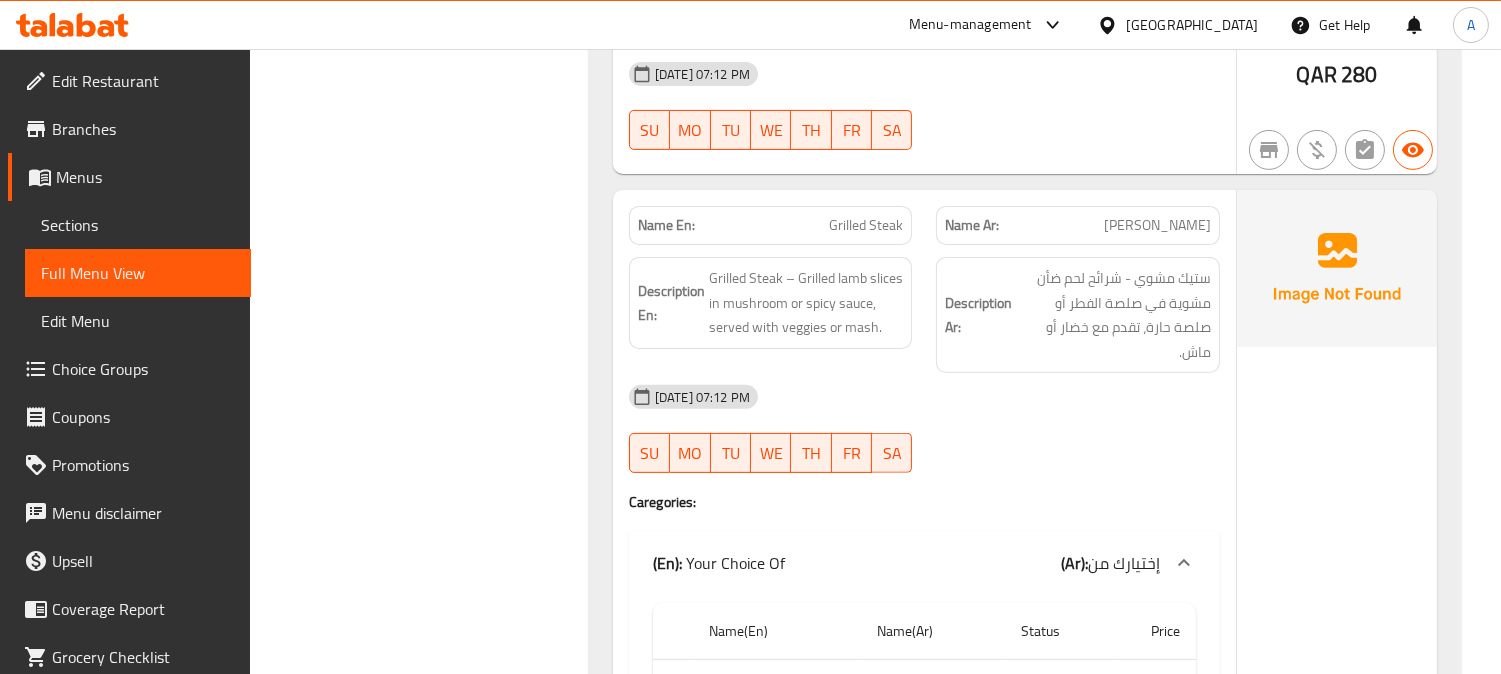 click on "Grilled Steak" at bounding box center (858, -12807) 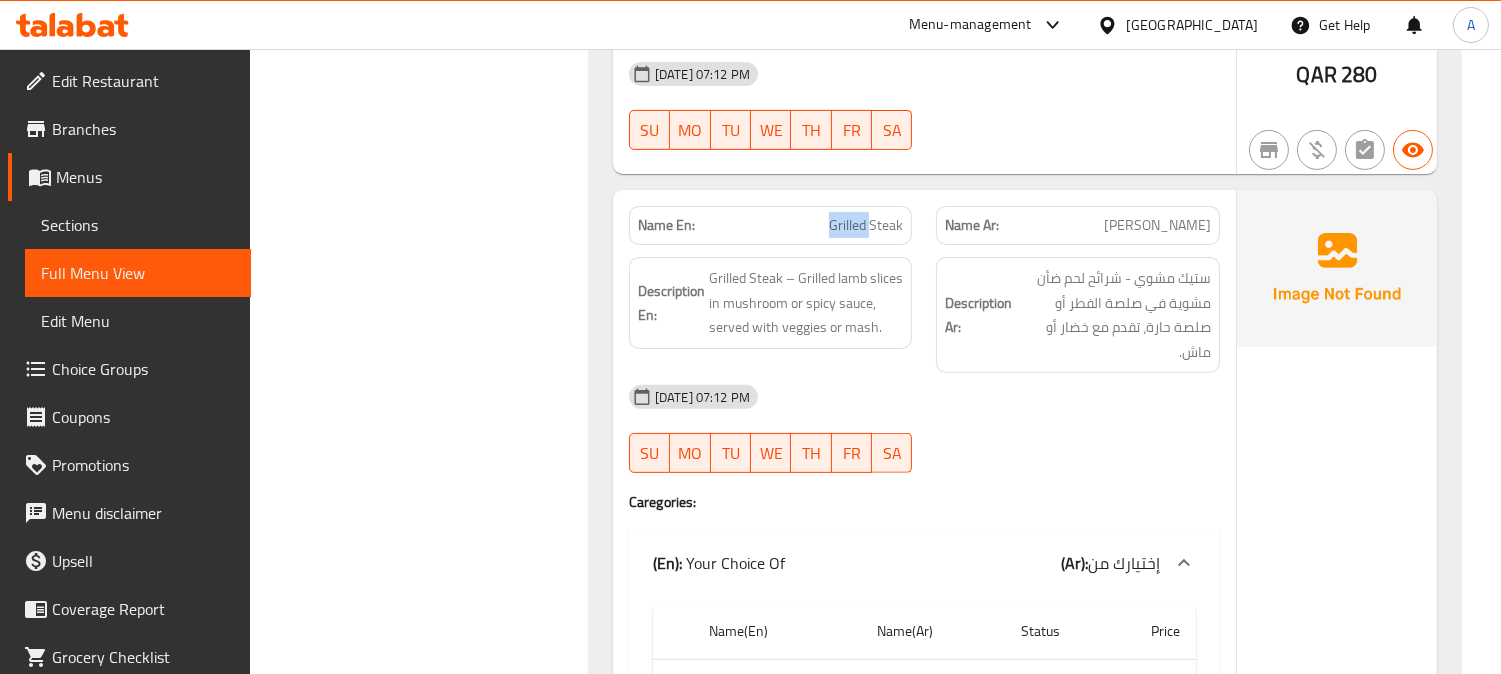 click on "Grilled Steak" at bounding box center (858, -12807) 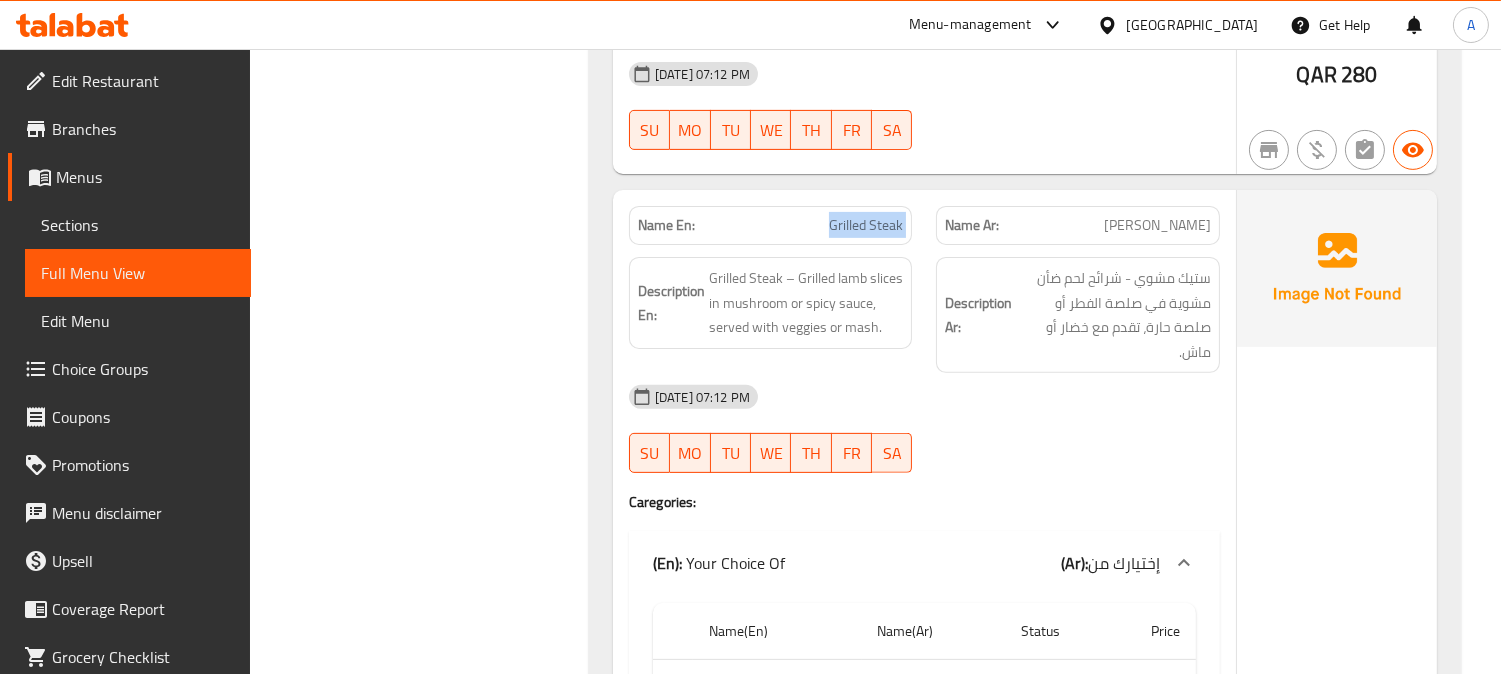 click on "Grilled Steak" at bounding box center [858, -12807] 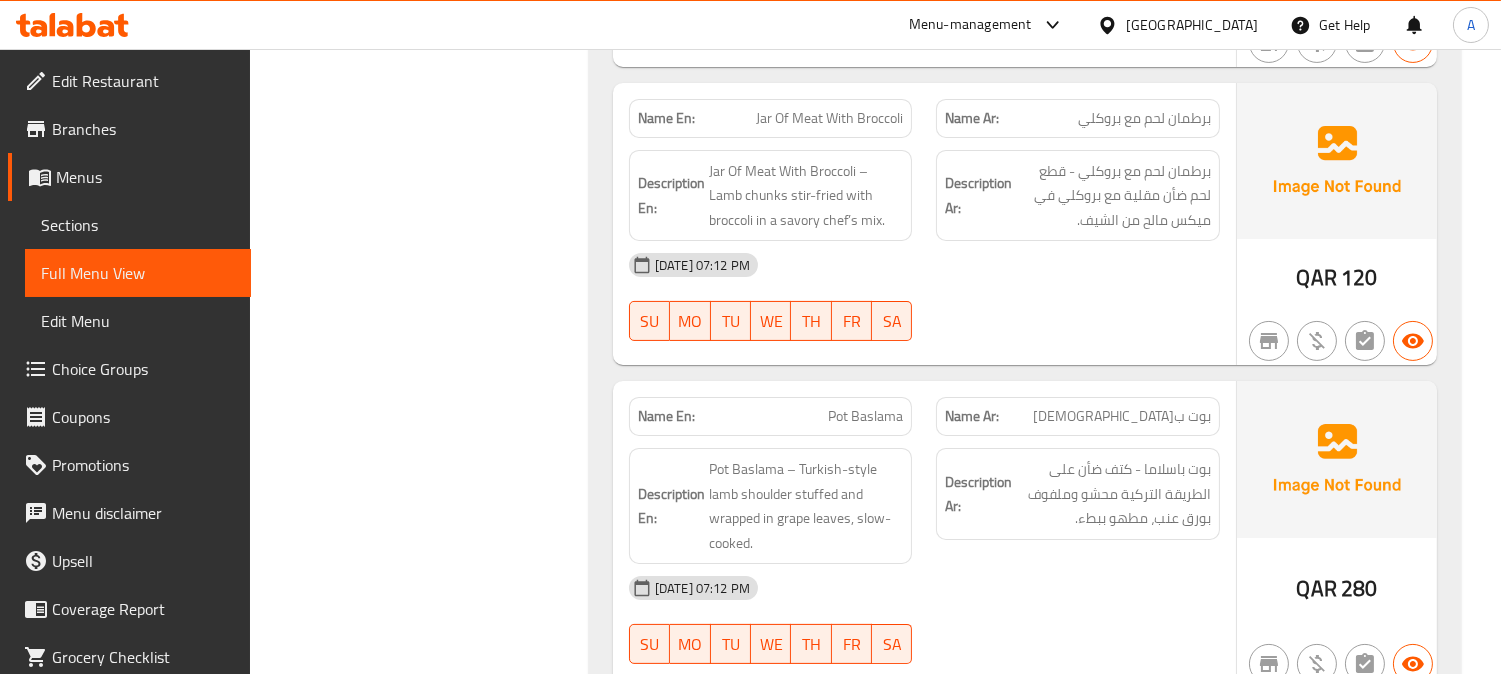 scroll, scrollTop: 14167, scrollLeft: 0, axis: vertical 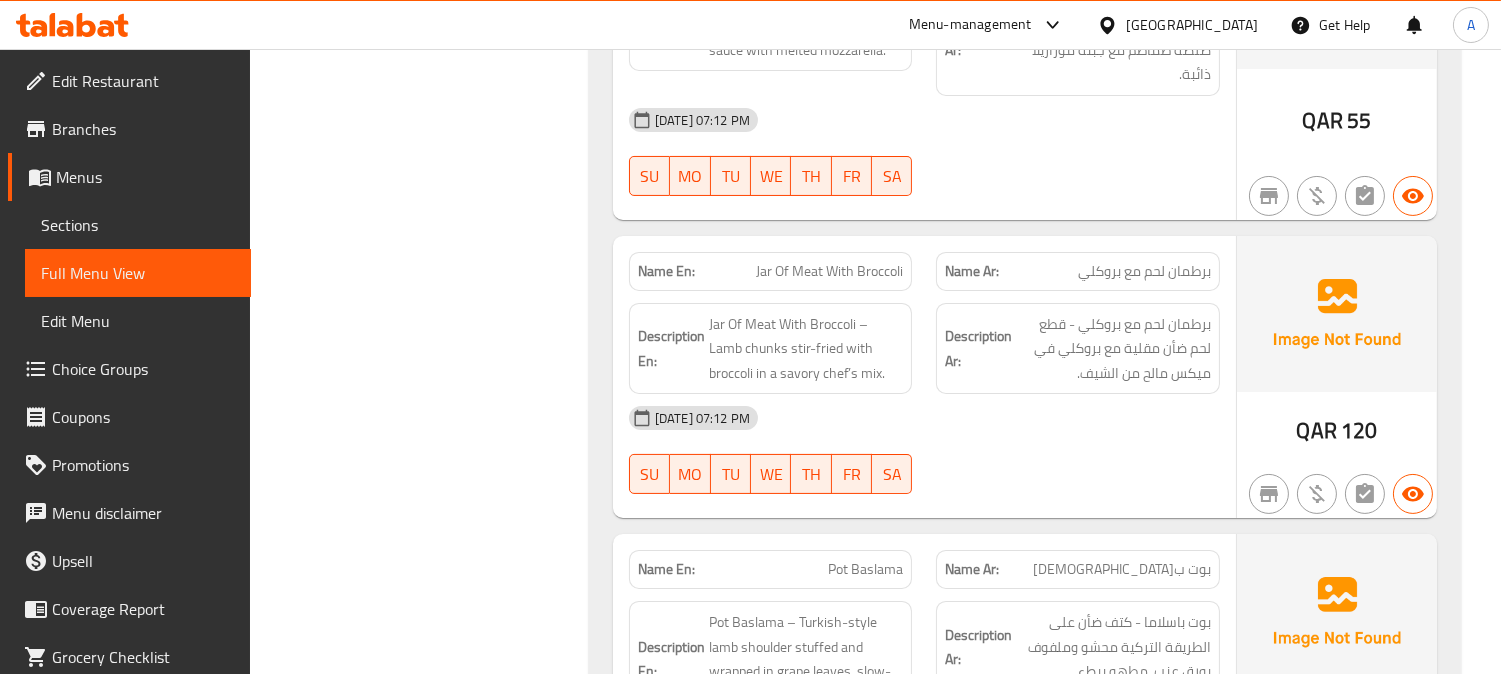 click on "Filter Branches Branches Popular filters Free items Branch specific items Has choices Upsell items Availability filters Available Not available View filters Collapse sections Collapse categories Collapse Choices" at bounding box center (427, -5889) 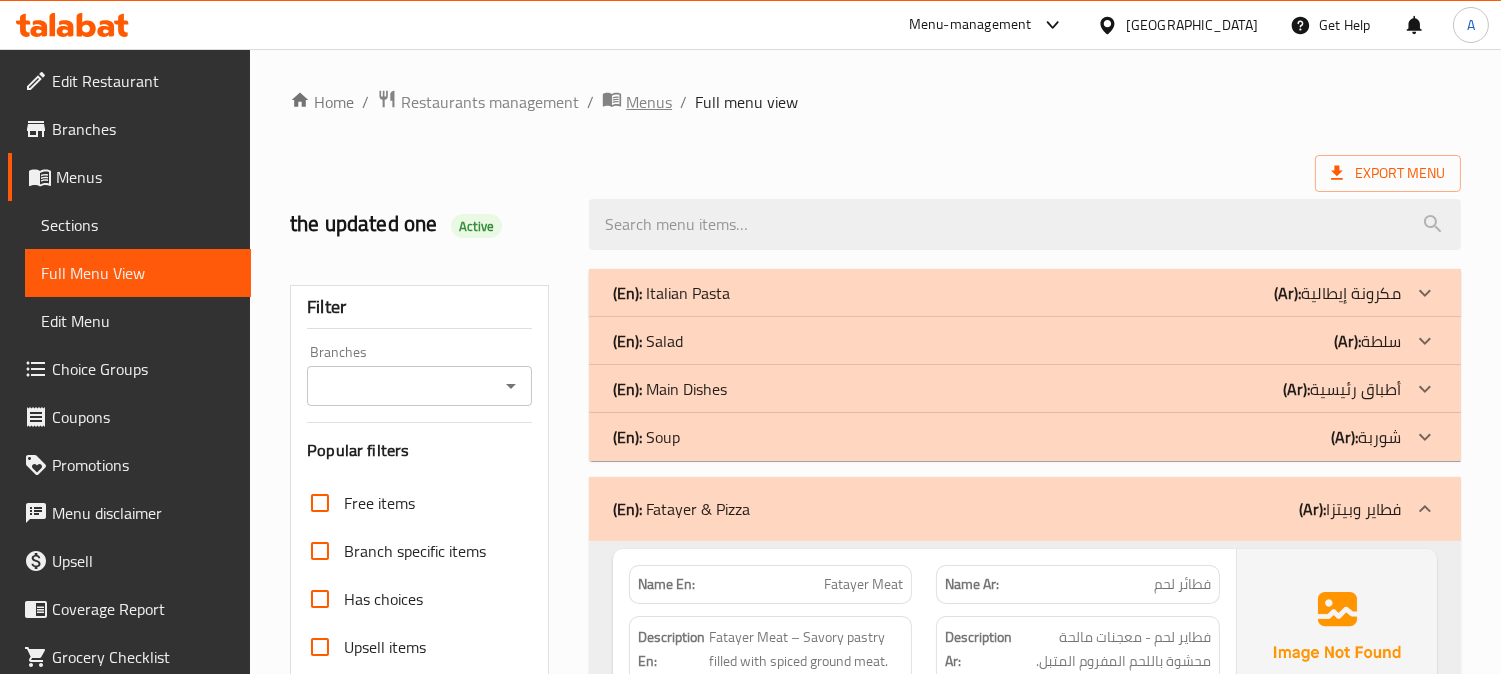 click on "Menus" at bounding box center [649, 102] 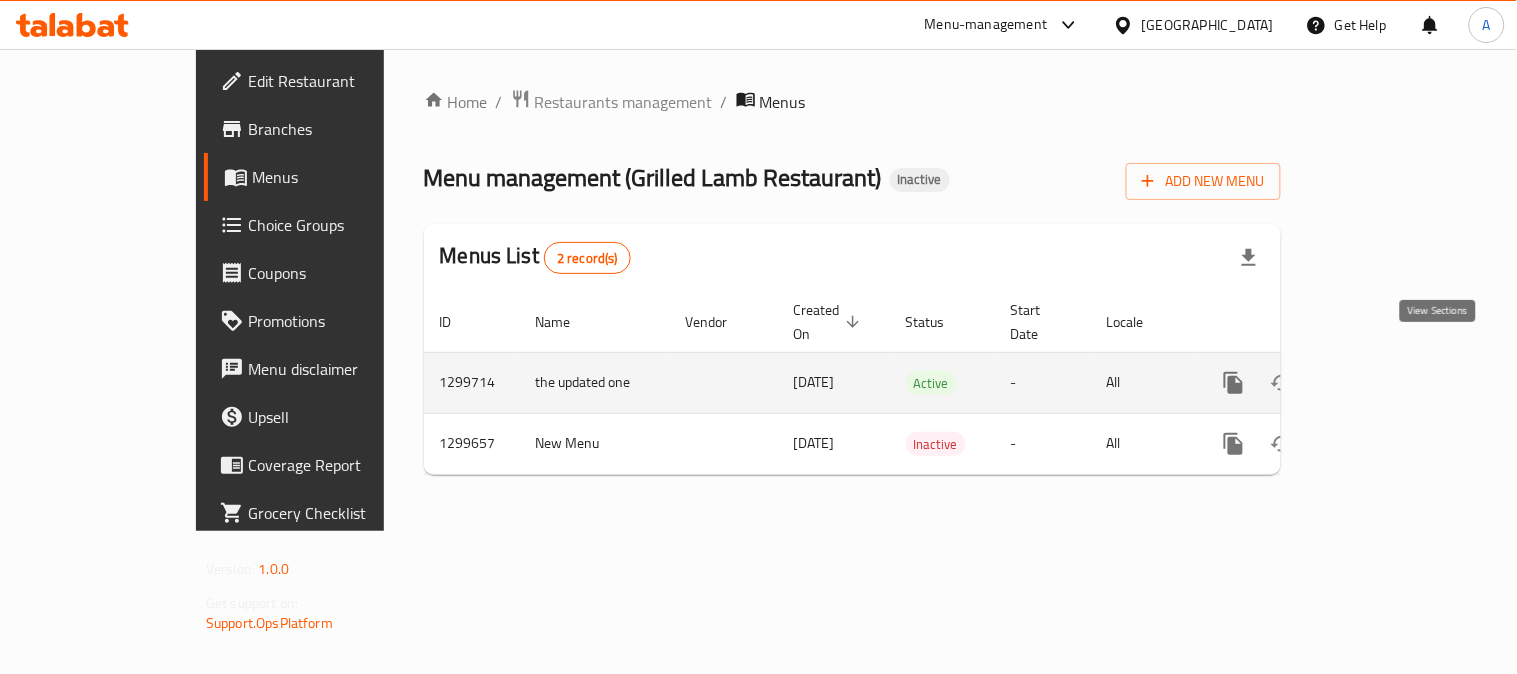 click at bounding box center [1378, 383] 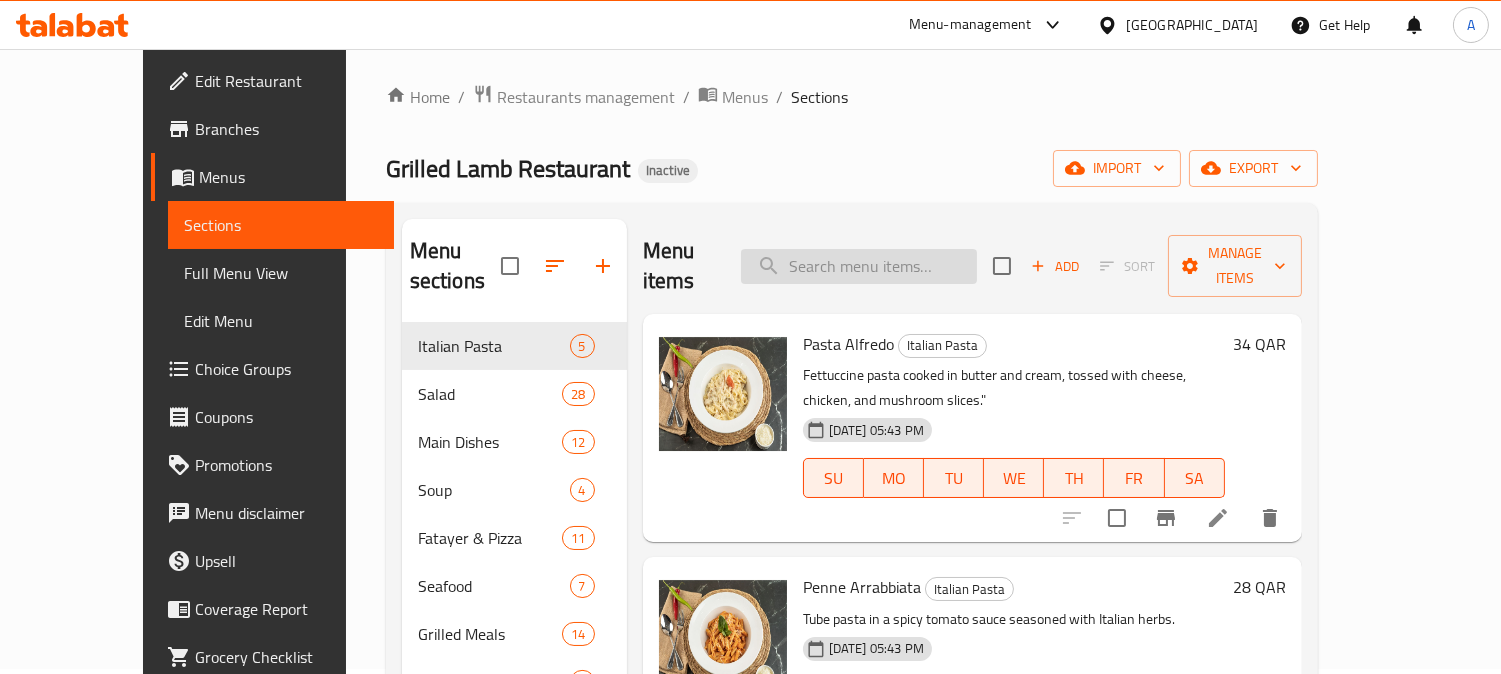 scroll, scrollTop: 0, scrollLeft: 0, axis: both 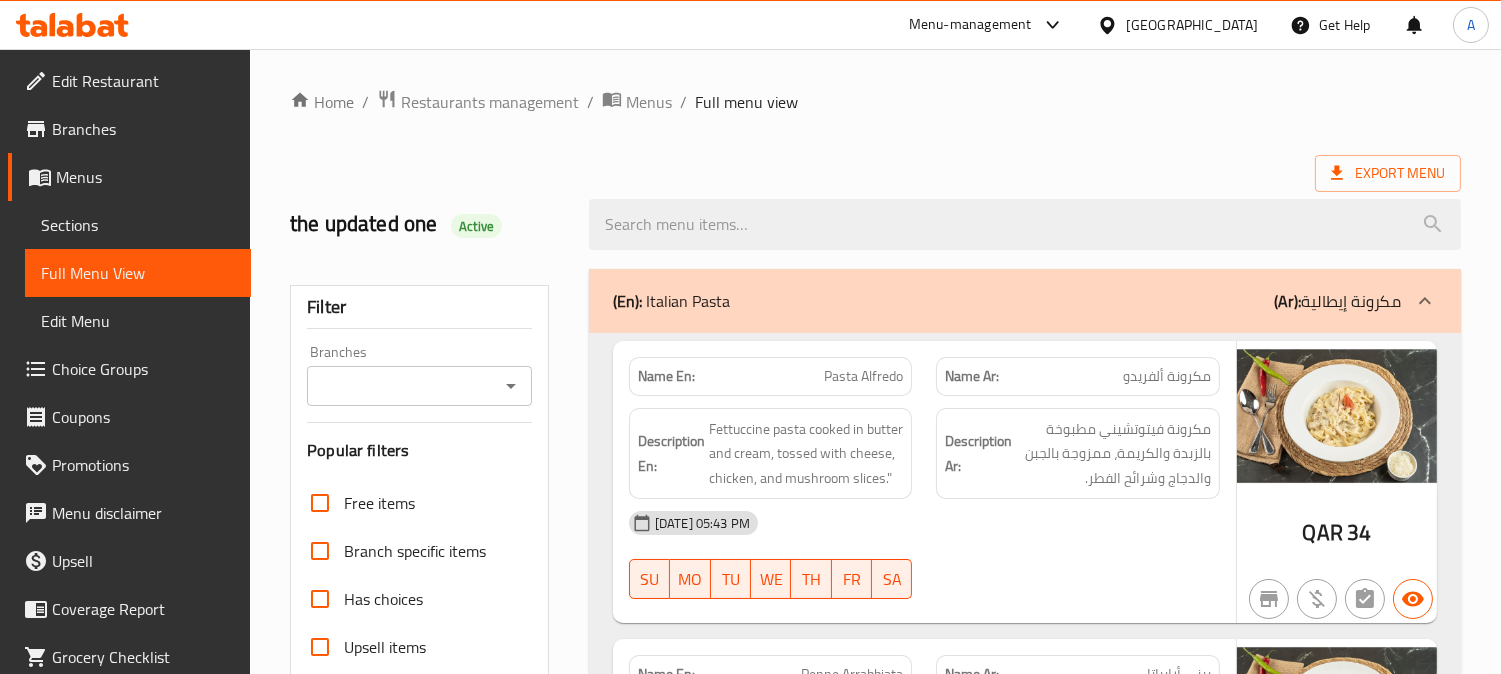 click on "Menus" at bounding box center (649, 102) 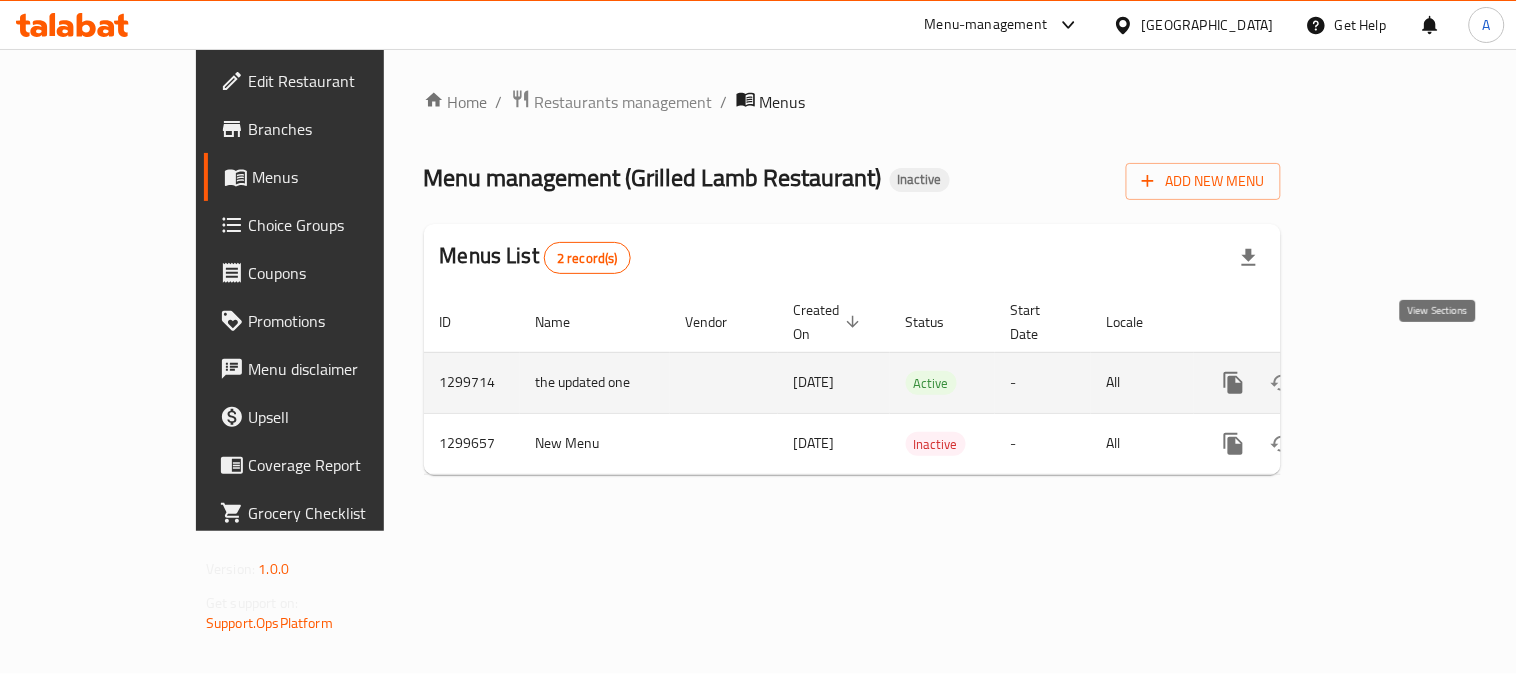 click 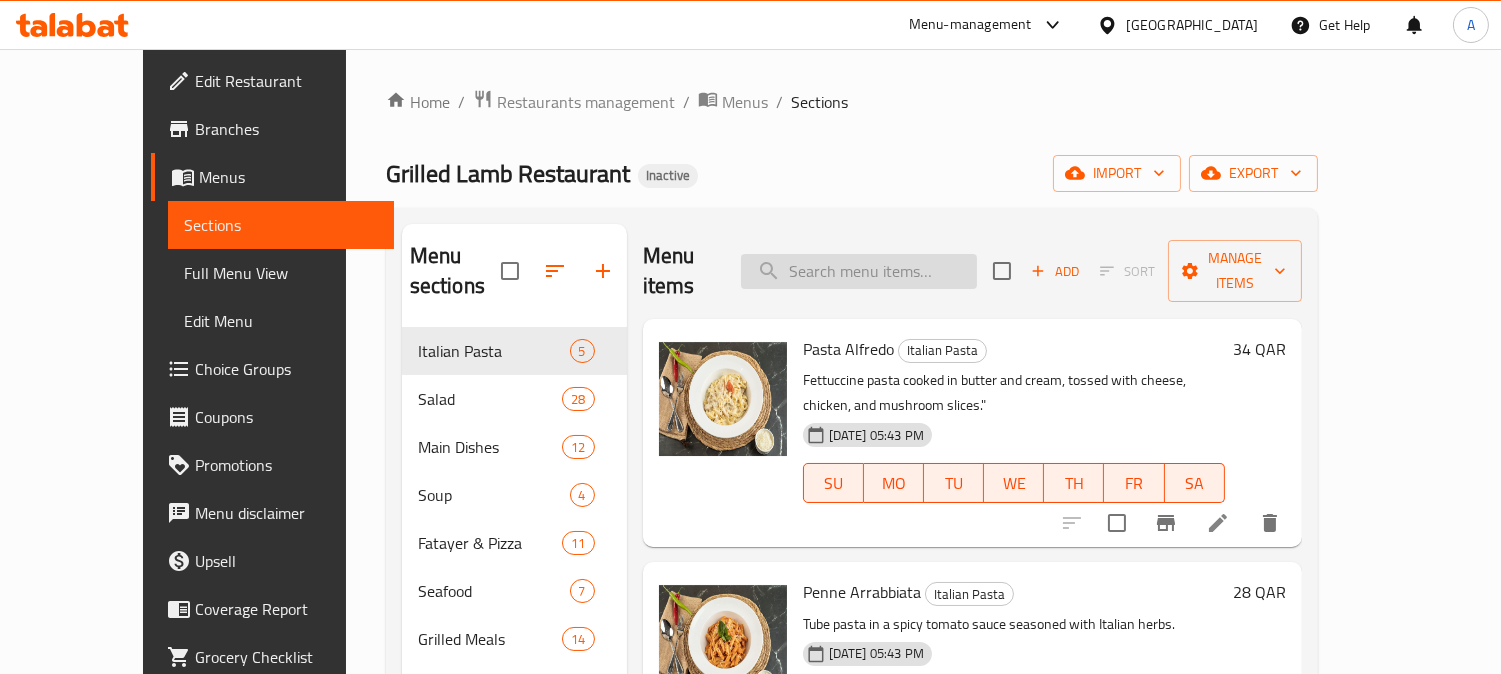 click at bounding box center [859, 271] 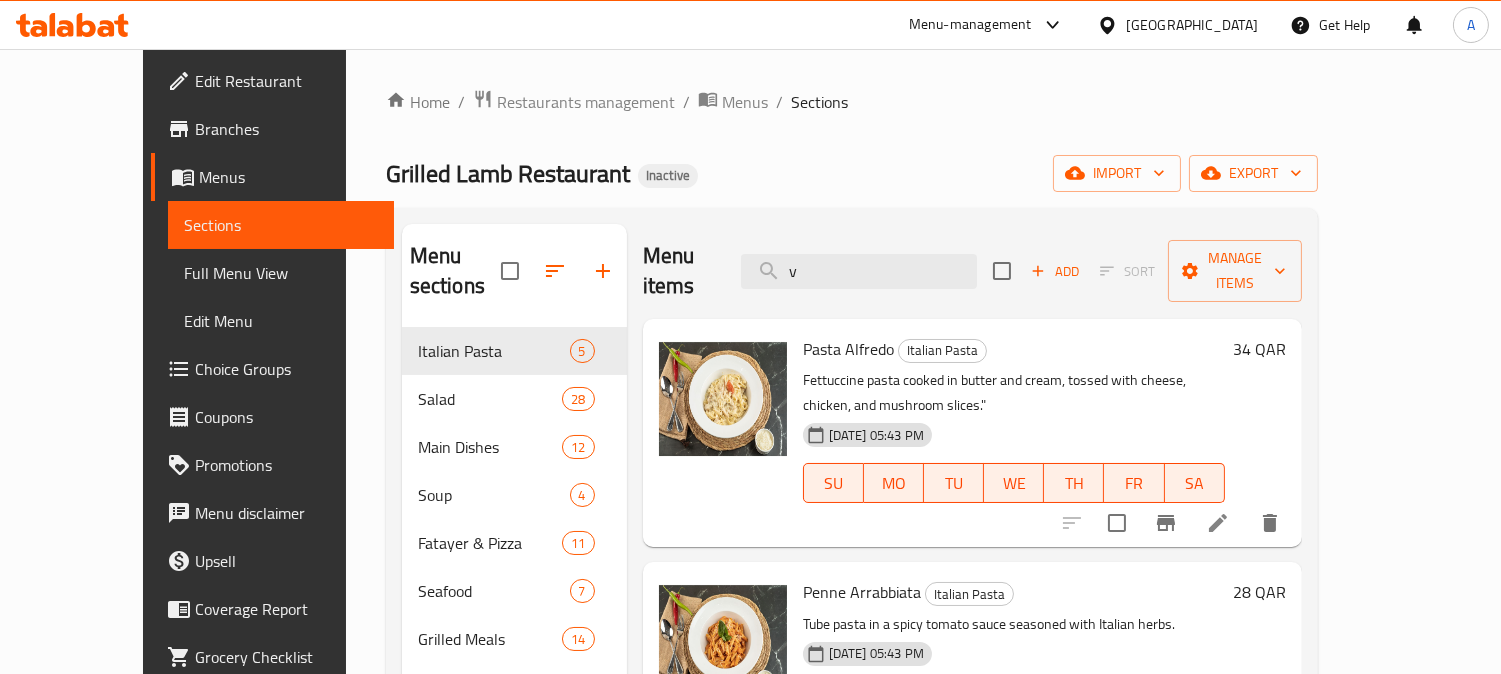paste on "Grilled Steak" 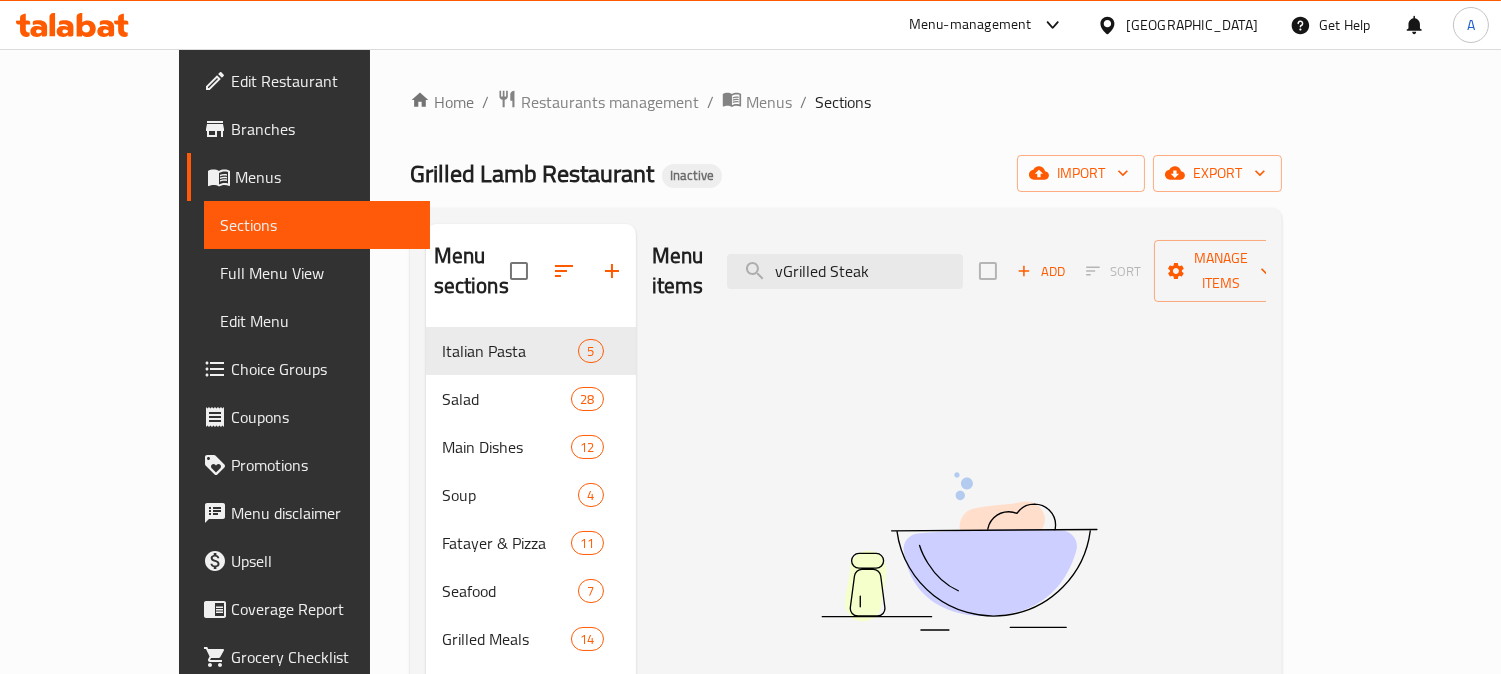 drag, startPoint x: 697, startPoint y: 224, endPoint x: 676, endPoint y: 216, distance: 22.472204 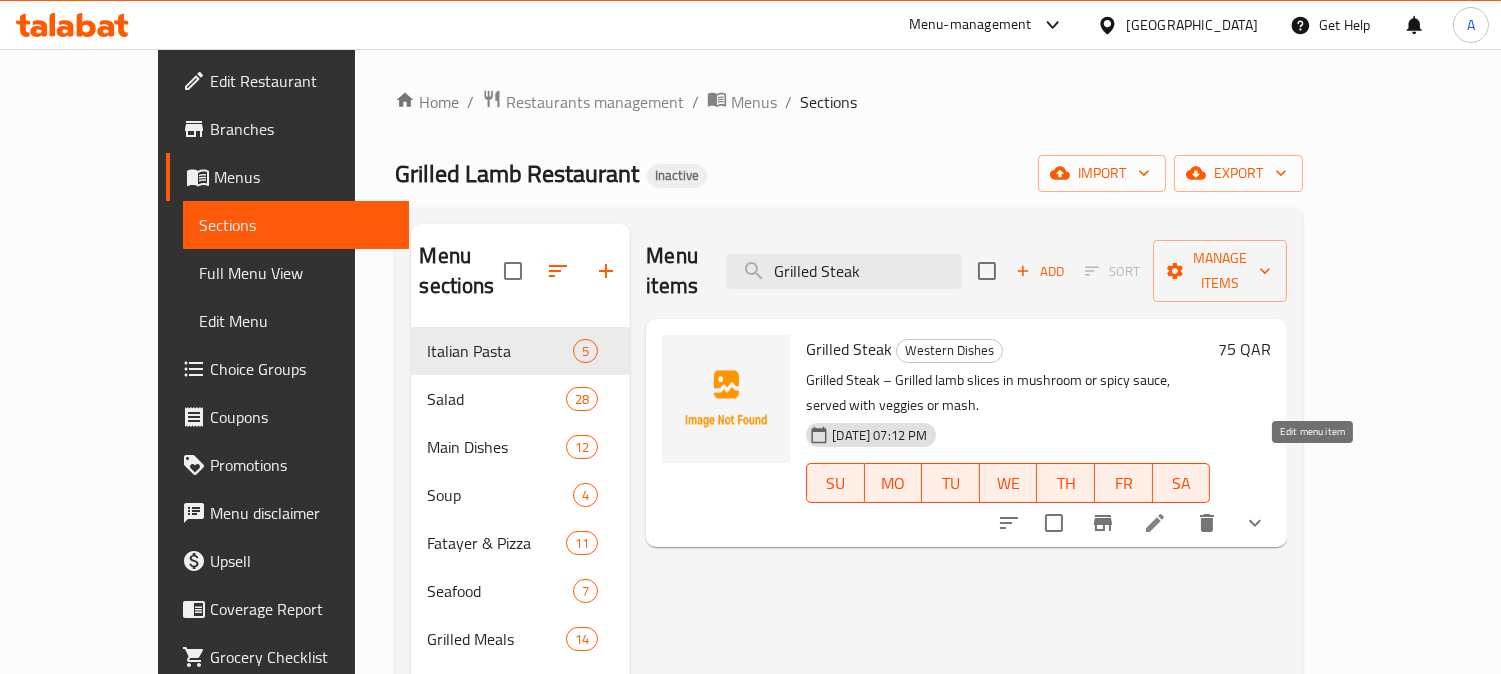 type on "Grilled Steak" 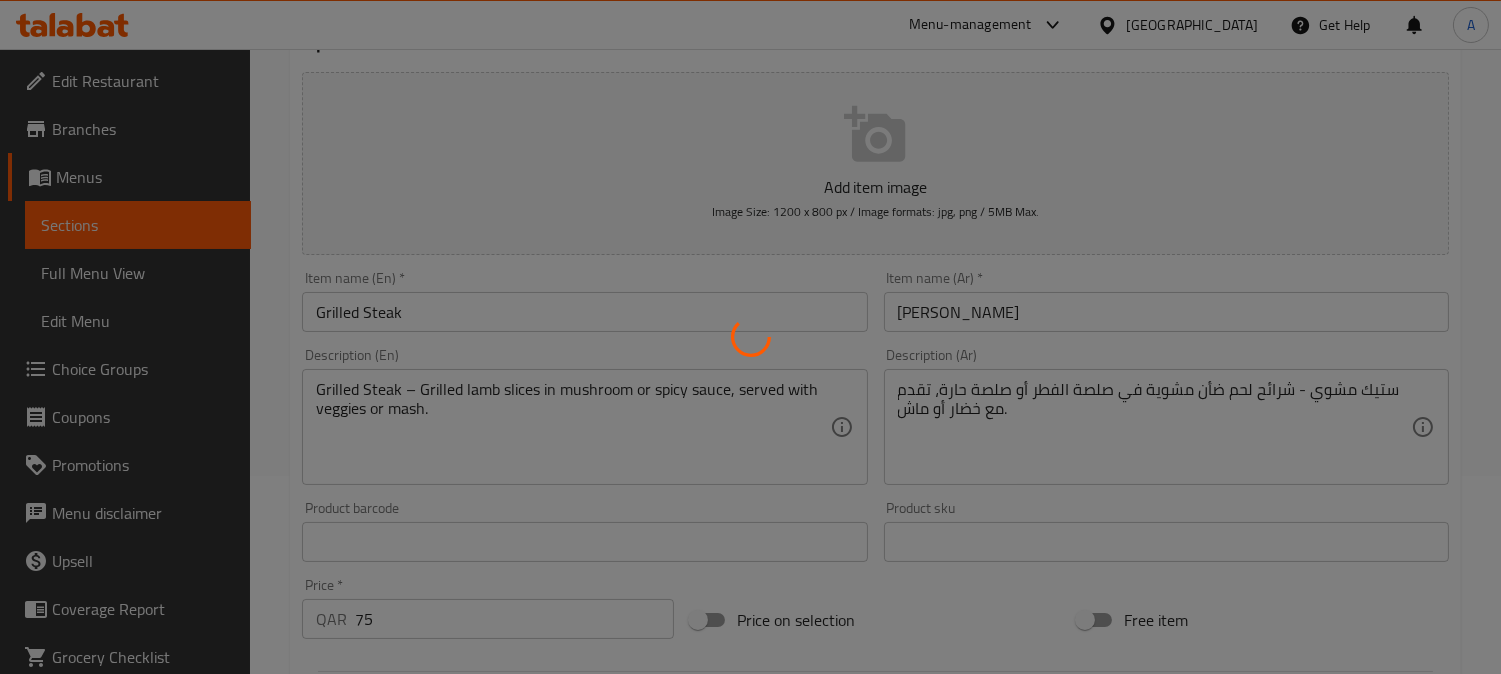 scroll, scrollTop: 852, scrollLeft: 0, axis: vertical 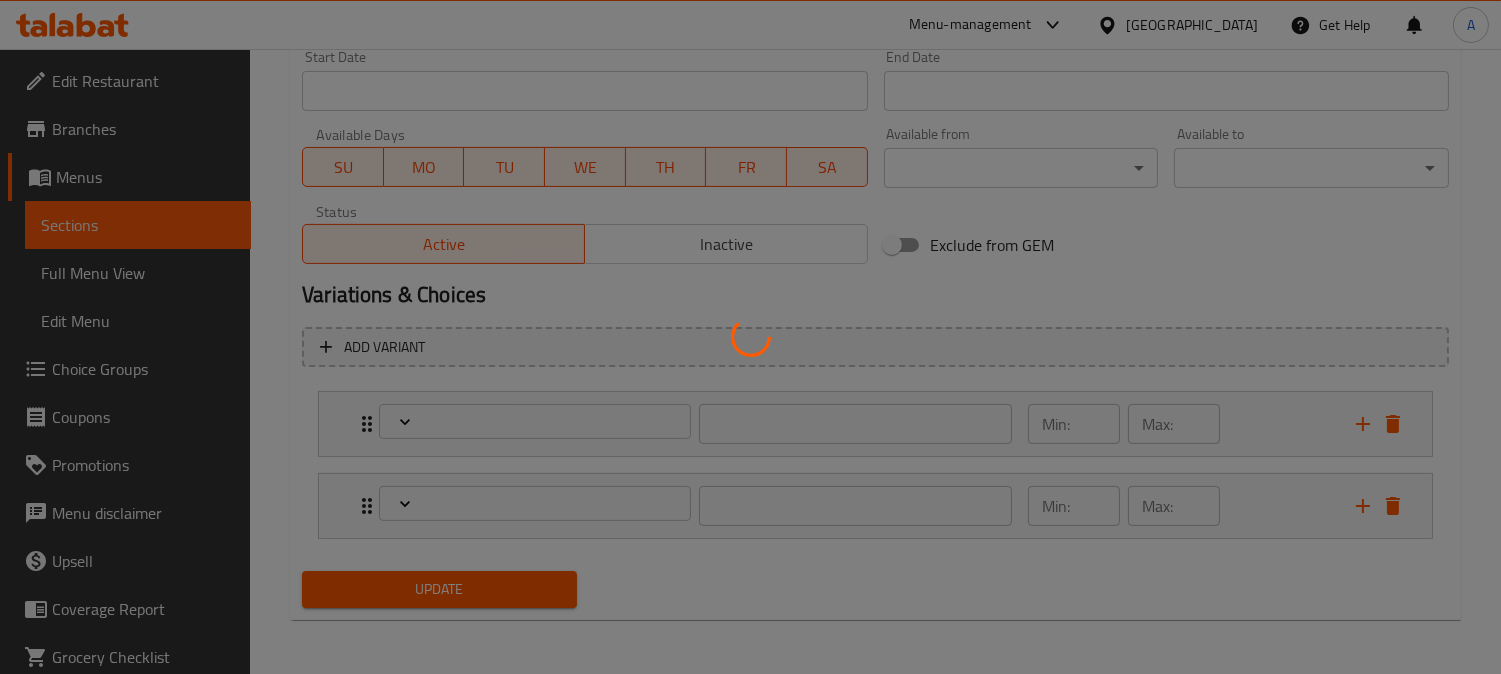 type on "إختيارك من" 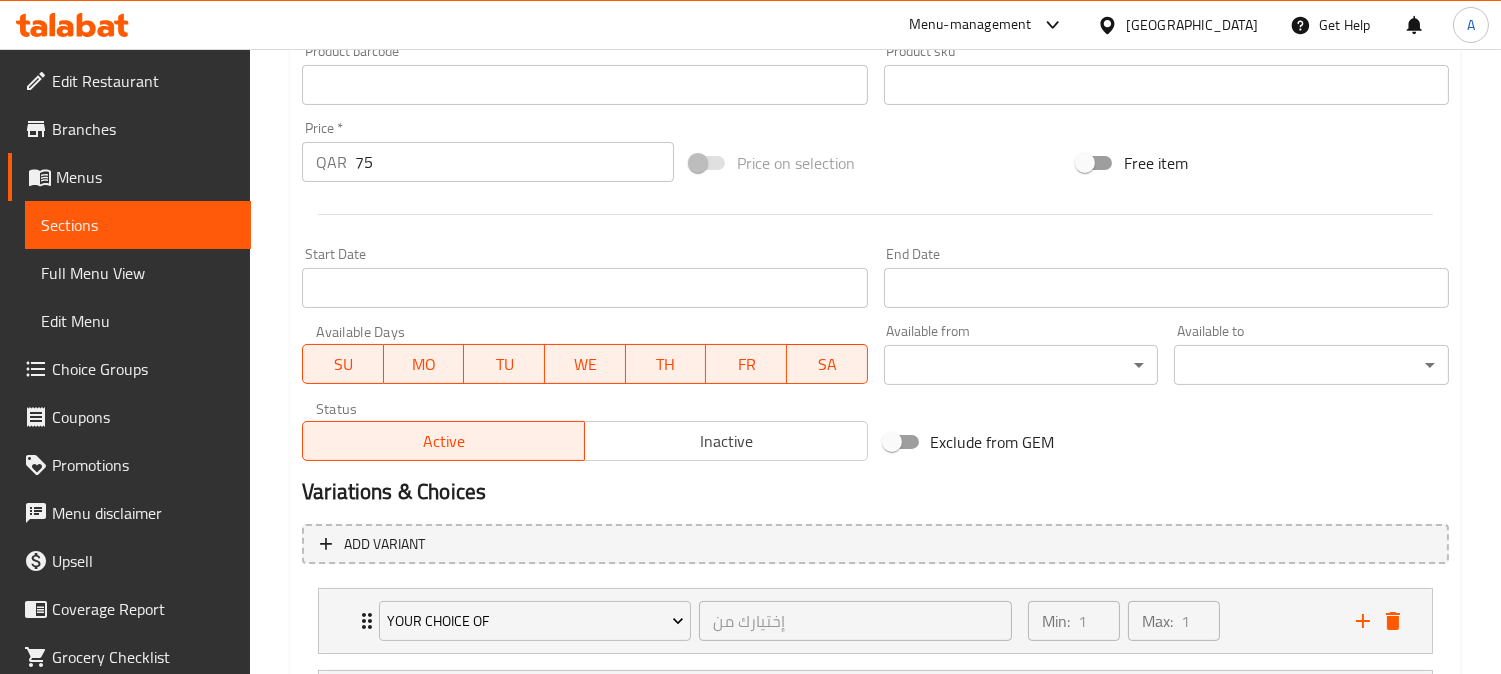 scroll, scrollTop: 407, scrollLeft: 0, axis: vertical 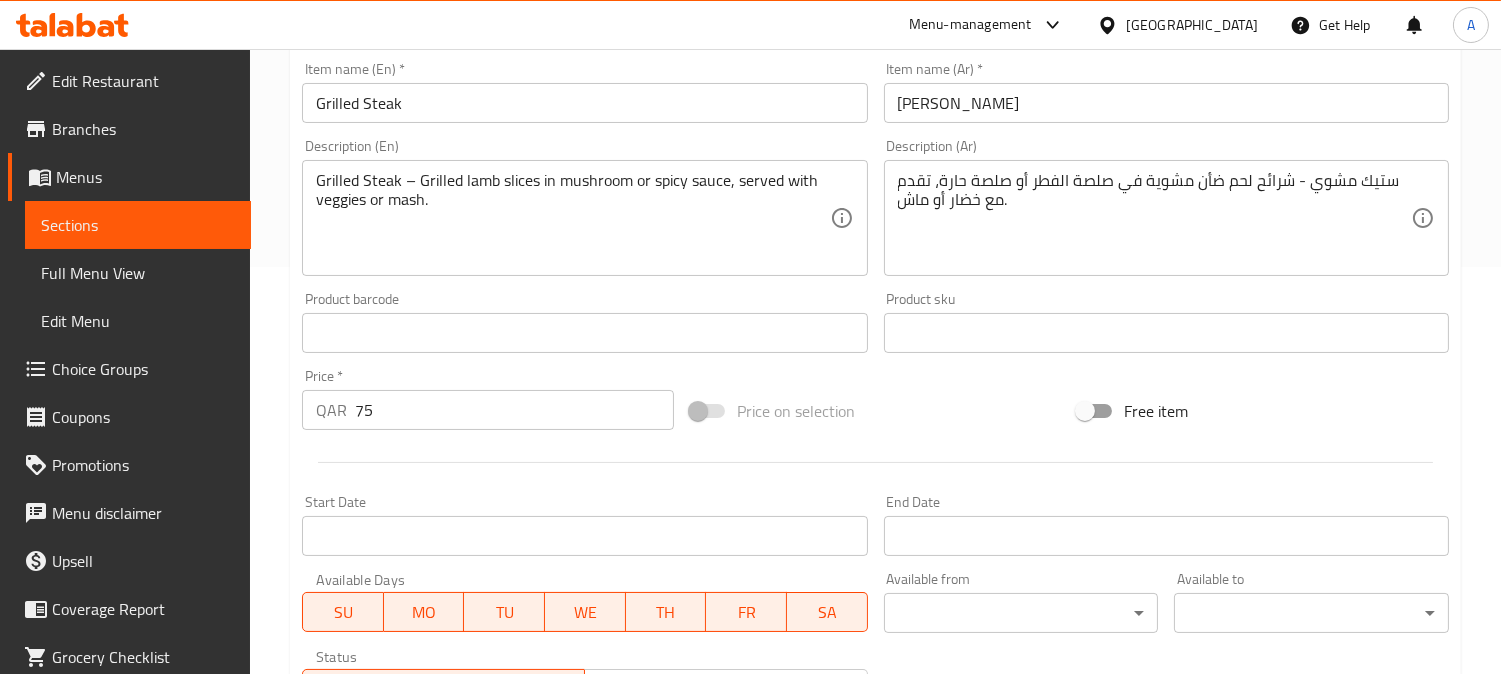 click on "ستيك مشوي - شرائح لحم ضأن مشوية في صلصة الفطر أو صلصة حارة، تقدم مع خضار أو ماش." at bounding box center (1154, 218) 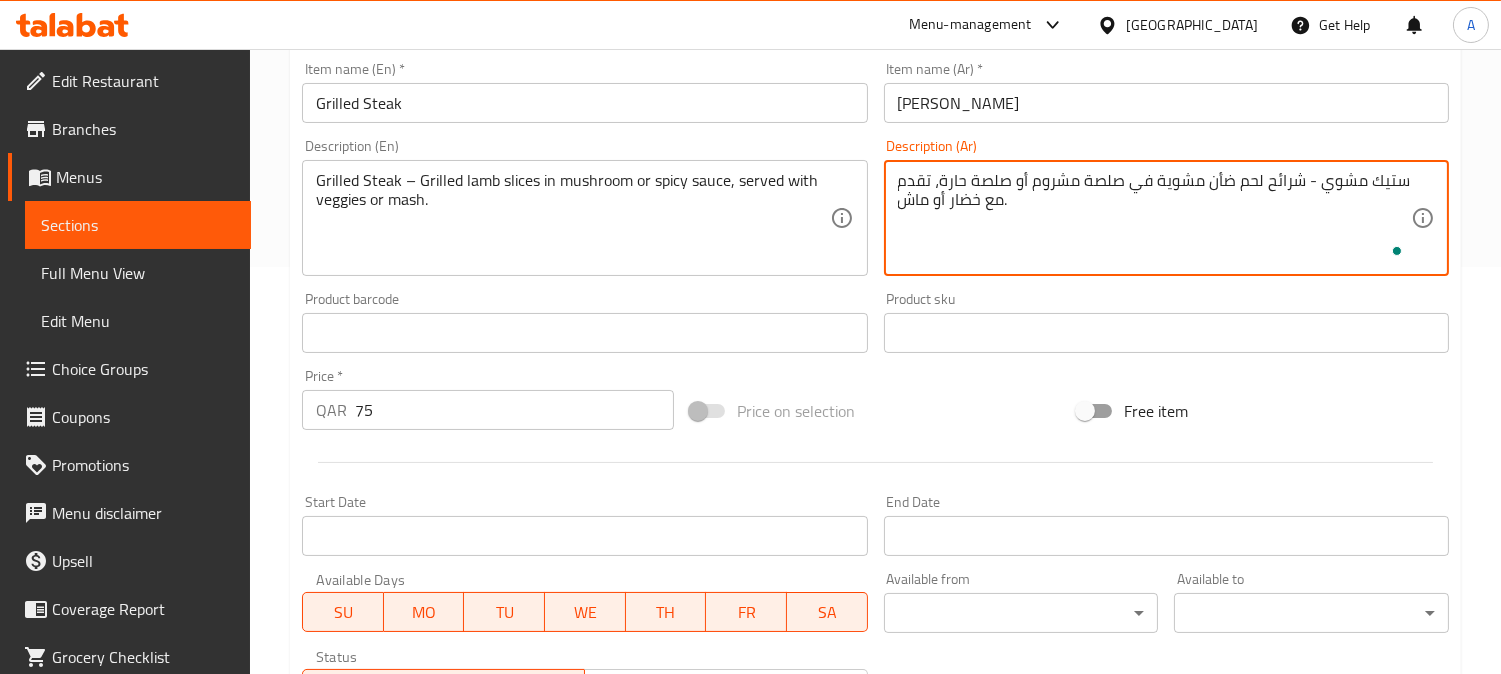 type on "ستيك مشوي - شرائح لحم ضأن مشوية في صلصة مشروم أو صلصة حارة، تقدم مع خضار أو ماش." 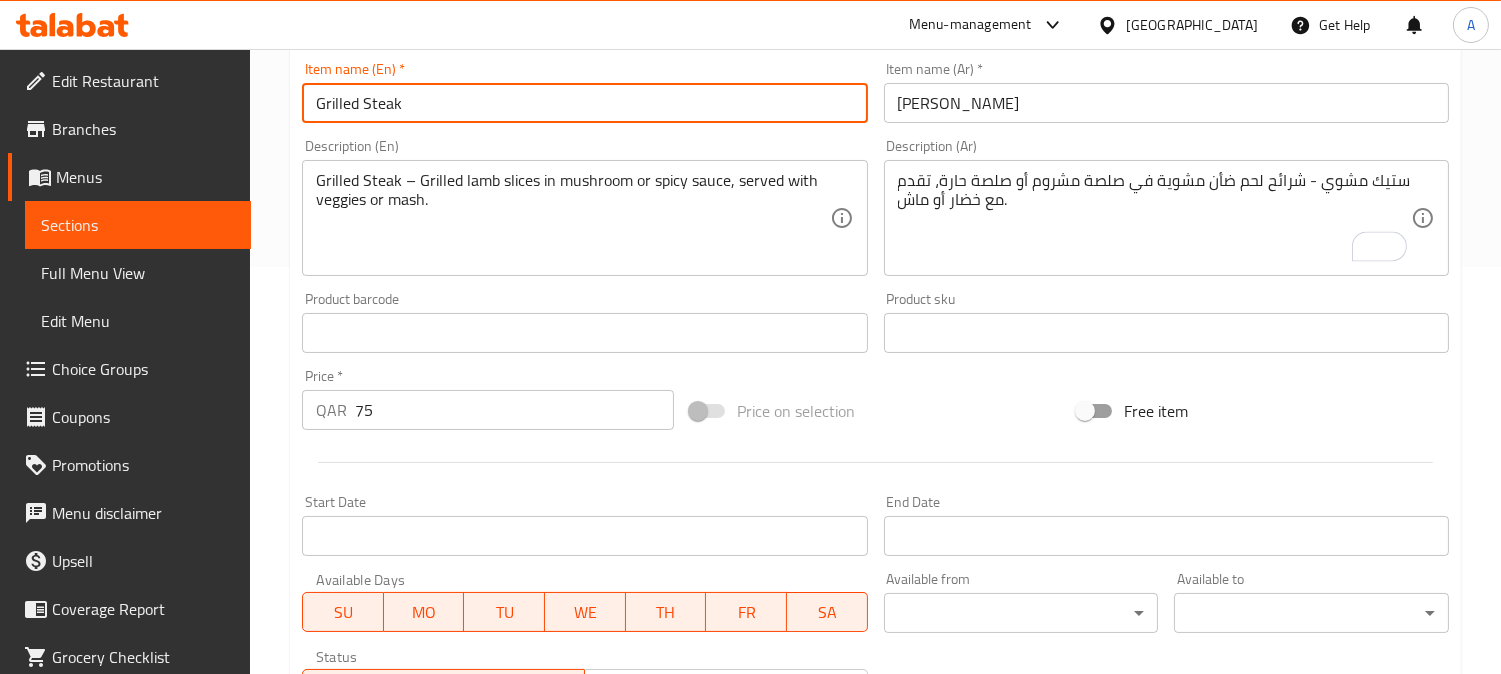 click on "Update" at bounding box center [439, 1034] 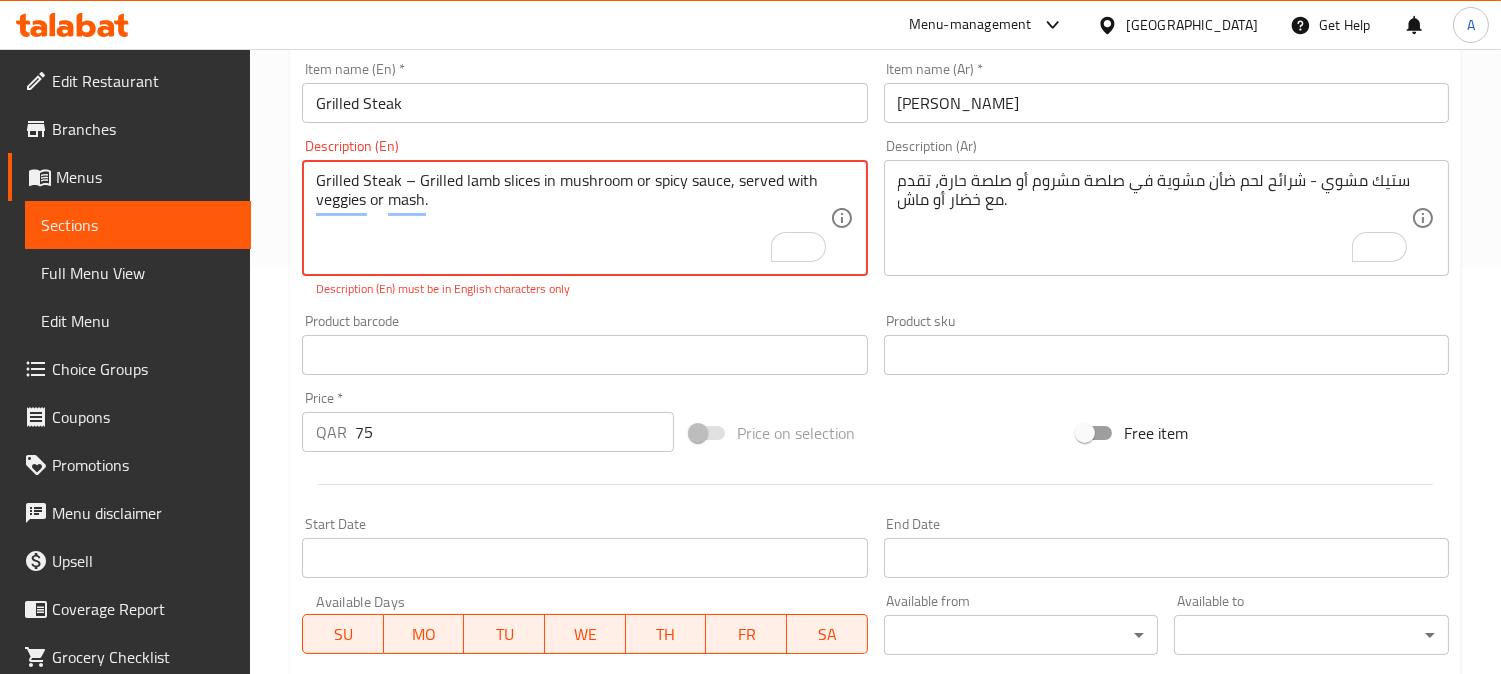 click on "Grilled Steak – Grilled lamb slices in mushroom or spicy sauce, served with veggies or mash." at bounding box center (572, 218) 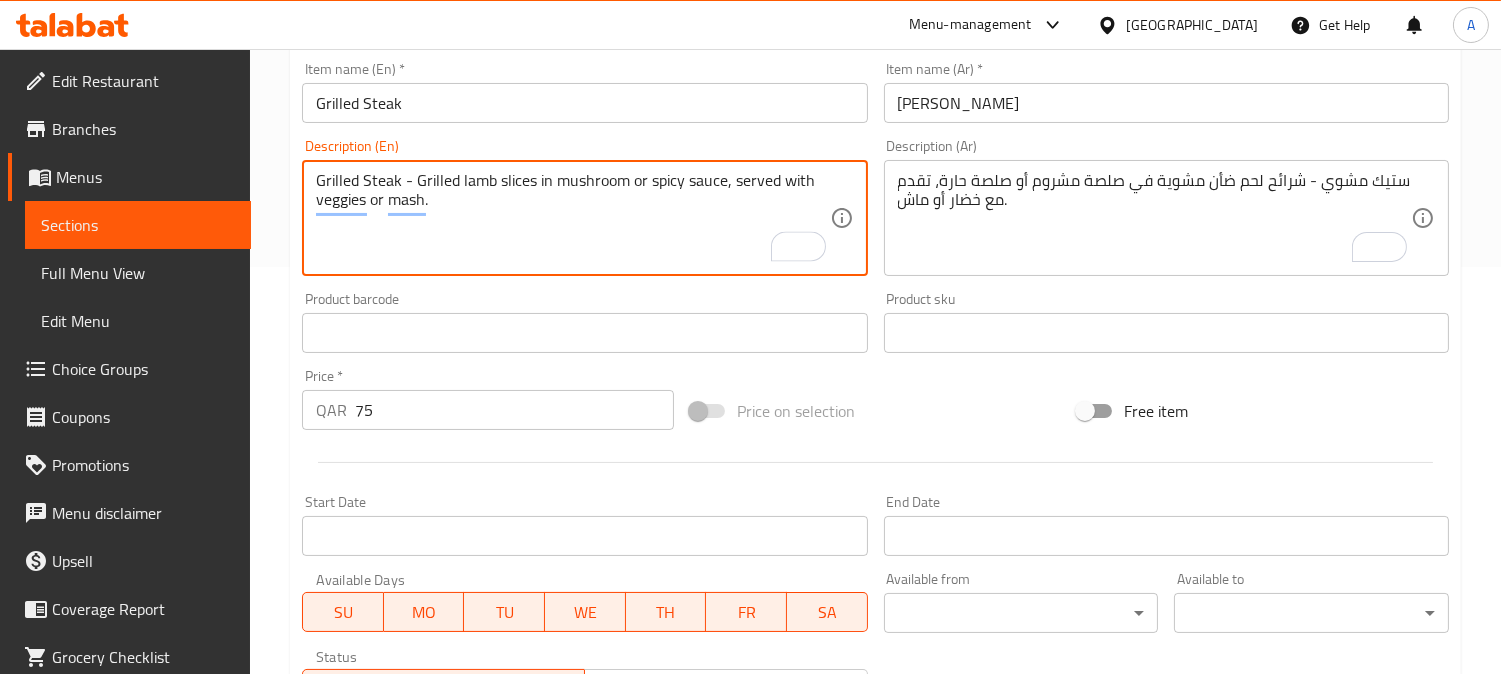 type on "Grilled Steak - Grilled lamb slices in mushroom or spicy sauce, served with veggies or mash." 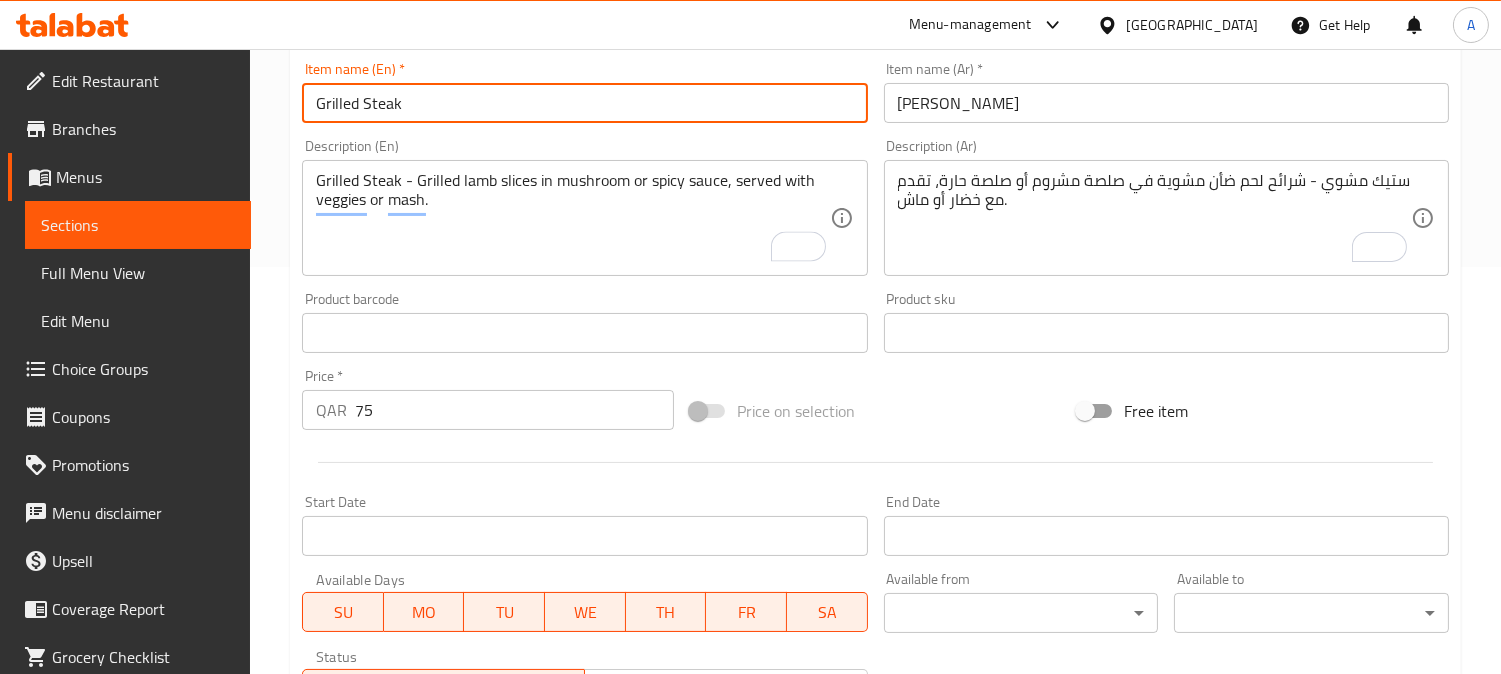click on "Grilled Steak" at bounding box center (584, 103) 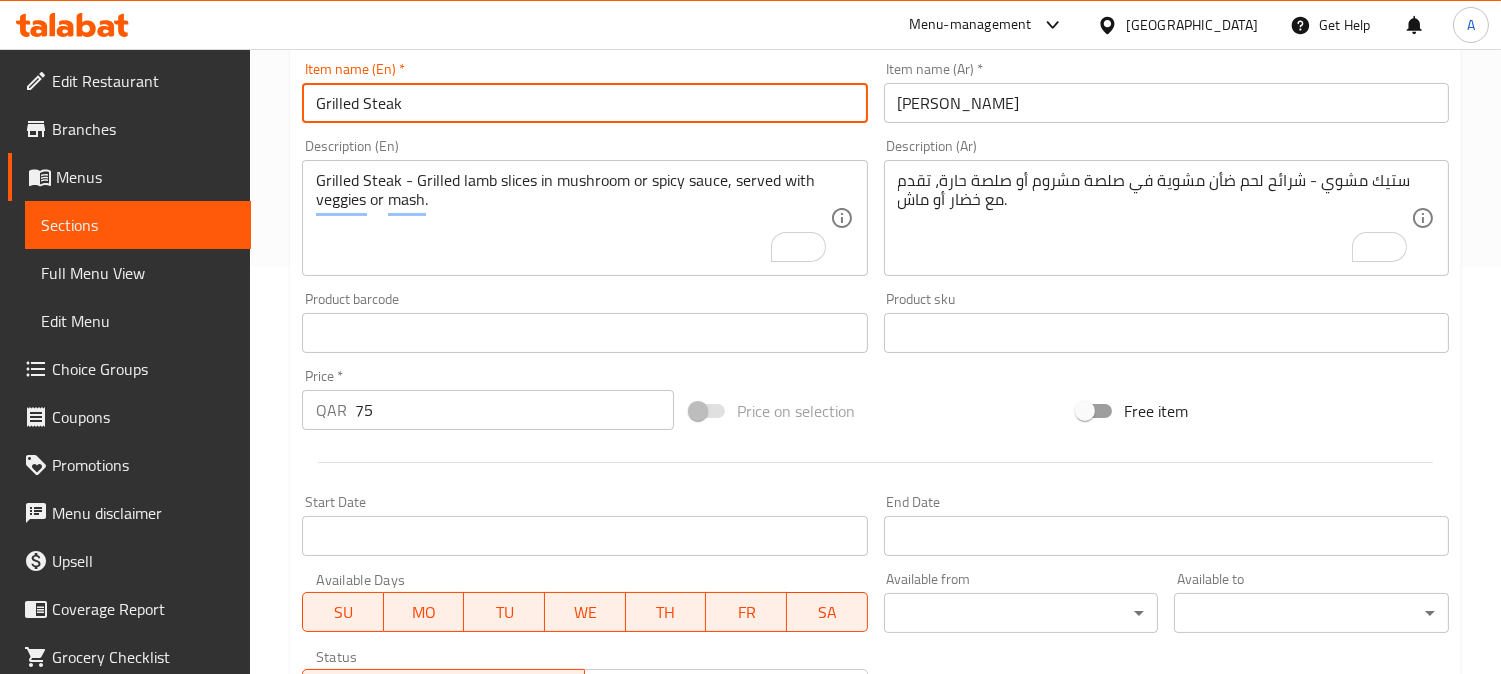 click on "Update" at bounding box center [439, 1034] 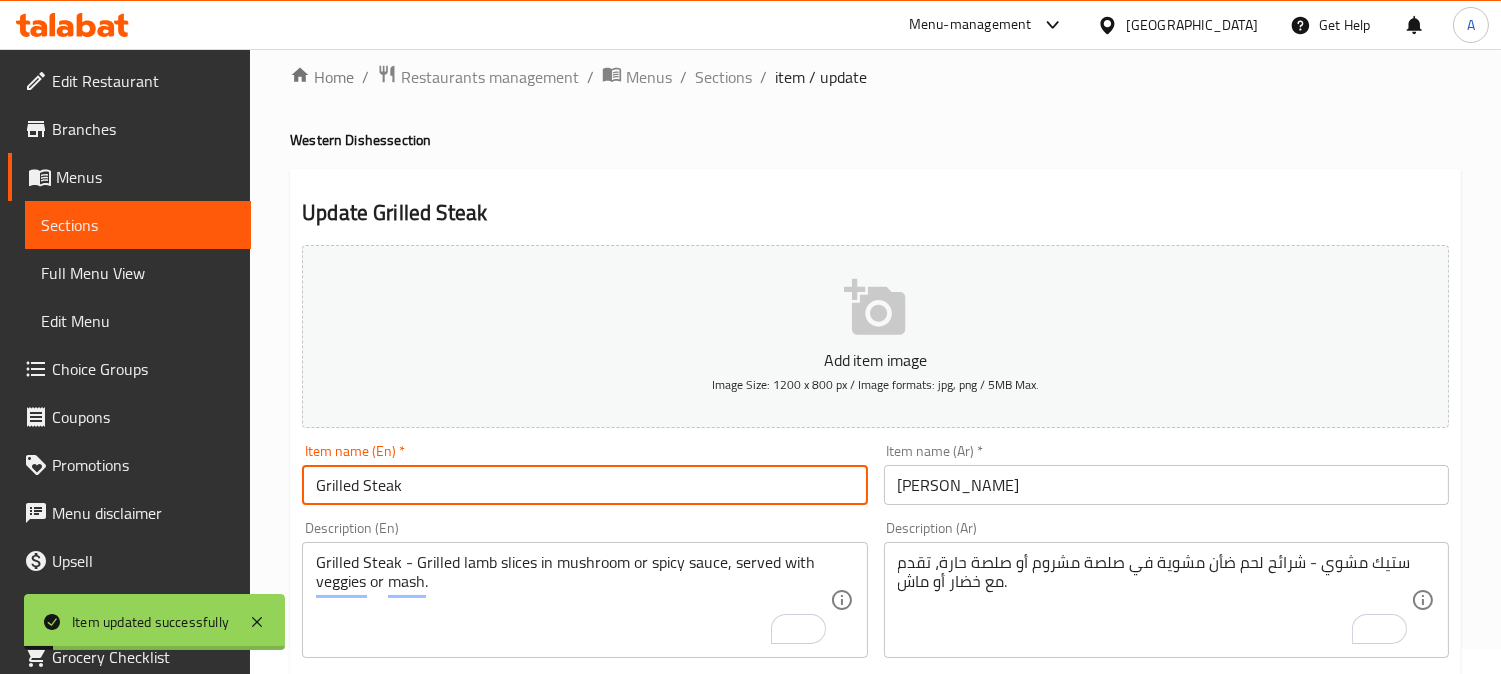 scroll, scrollTop: 0, scrollLeft: 0, axis: both 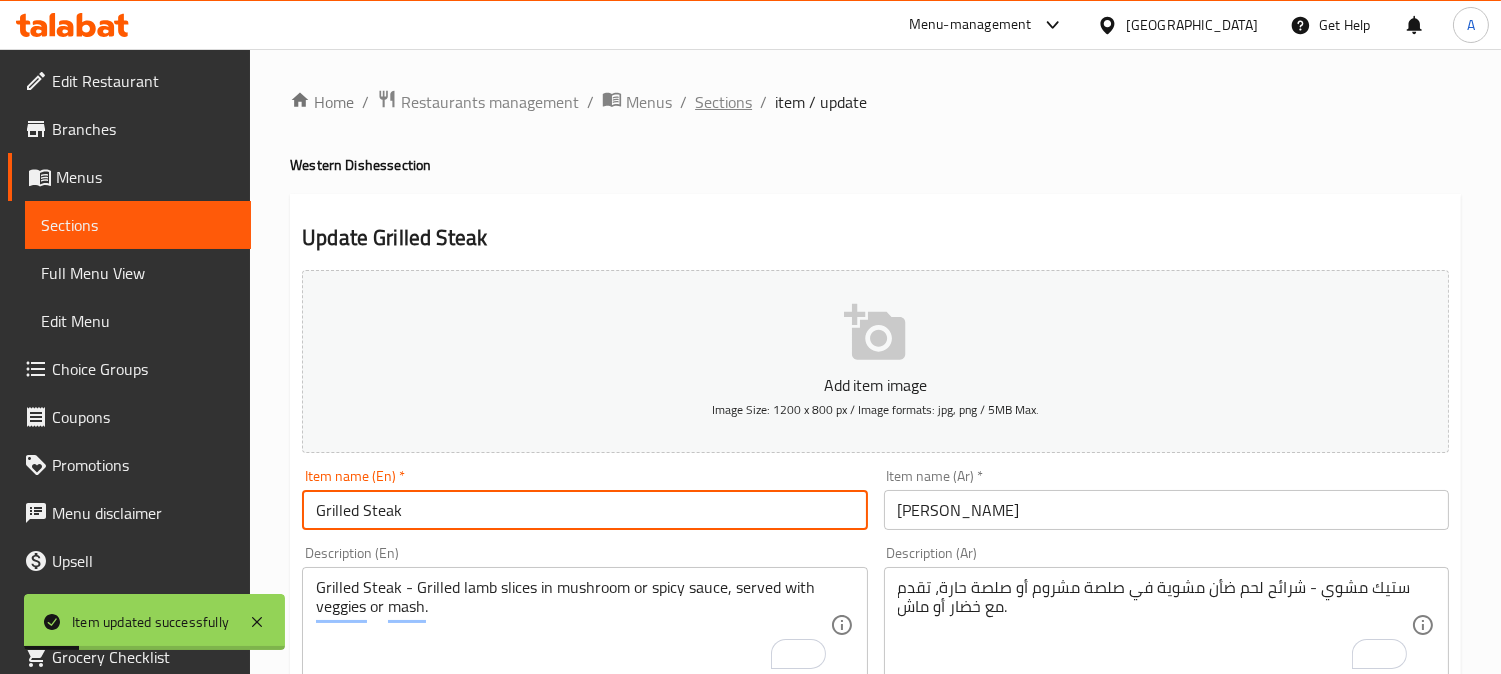 click on "Sections" at bounding box center (723, 102) 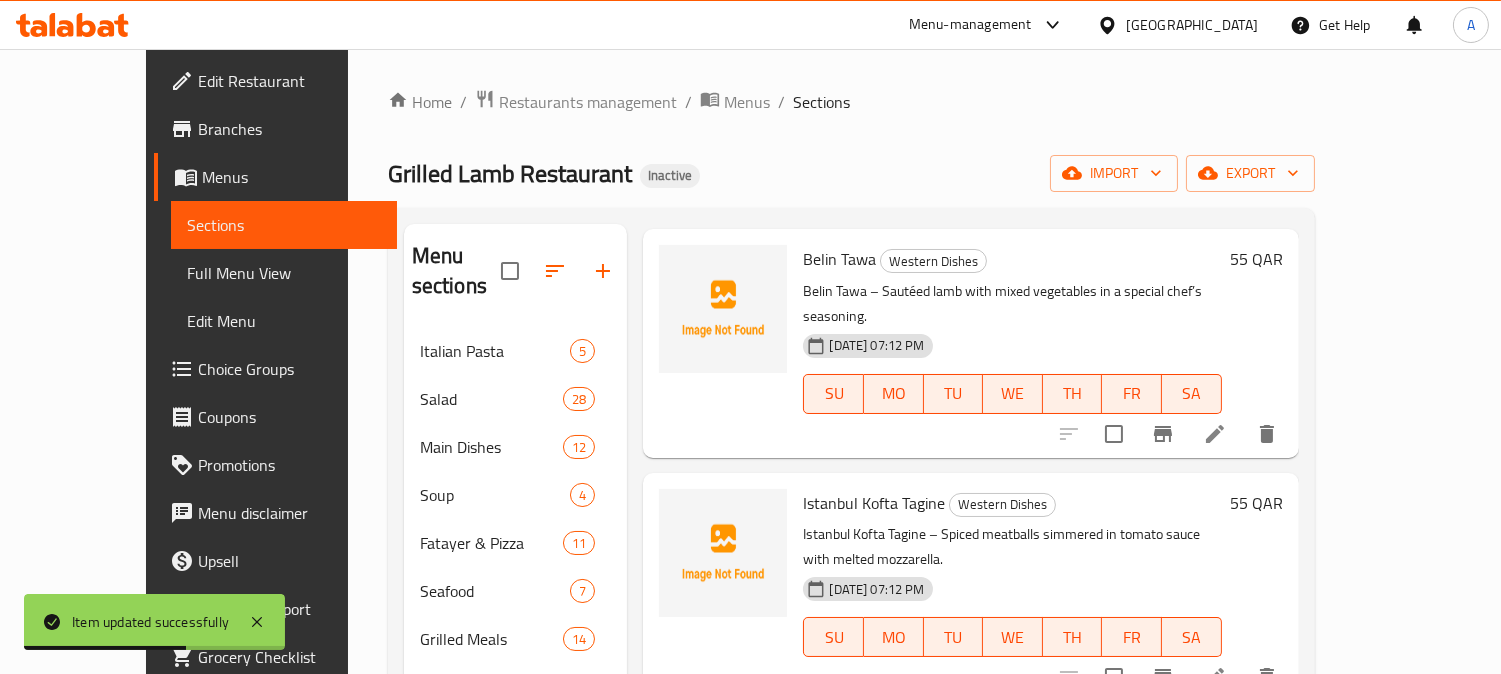 scroll, scrollTop: 0, scrollLeft: 0, axis: both 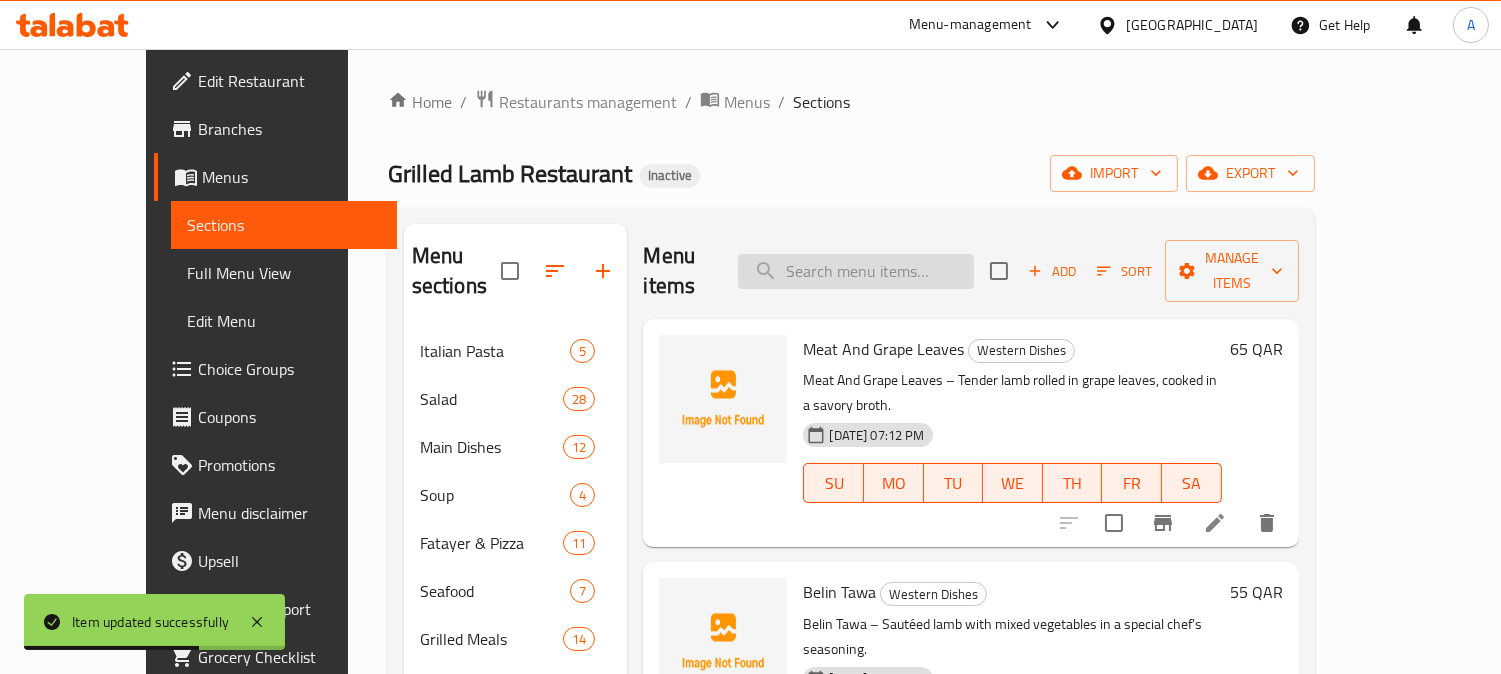click at bounding box center (856, 271) 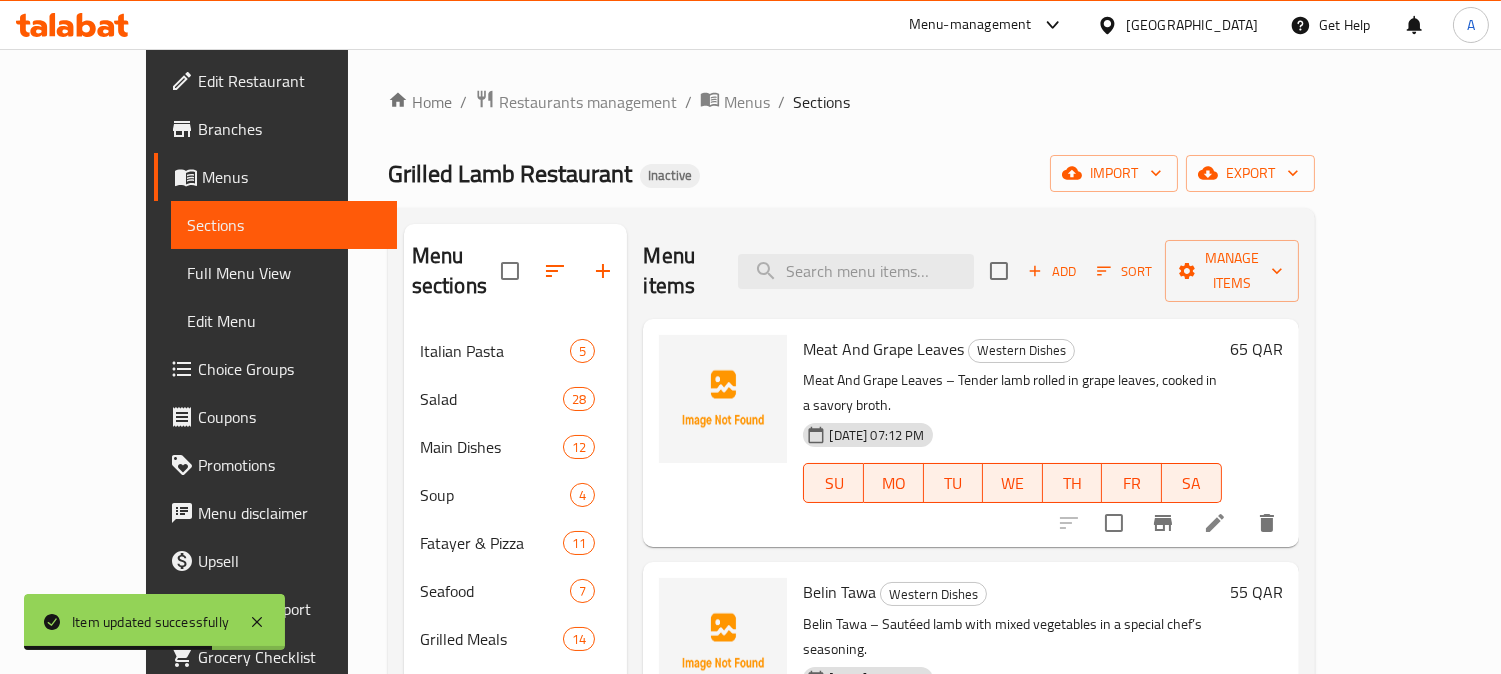 paste on "Grilled Steak" 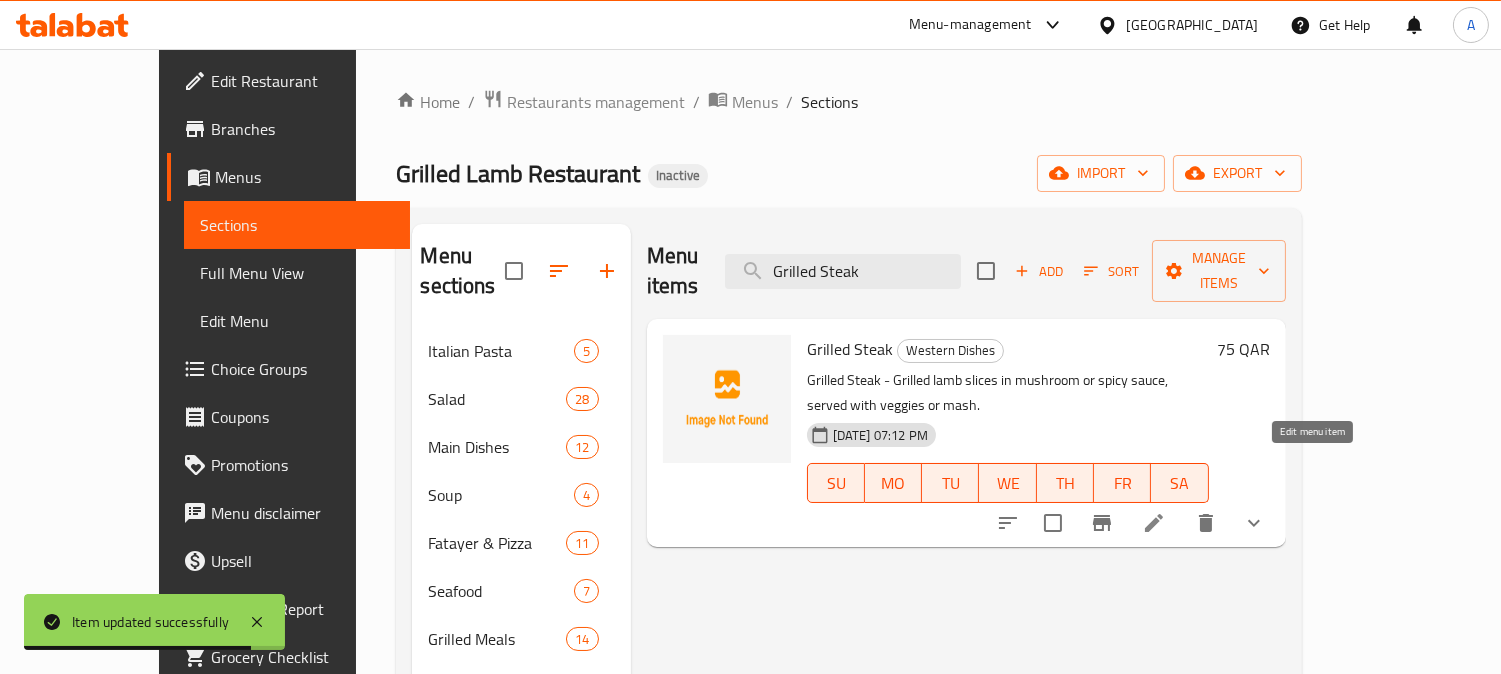type on "Grilled Steak" 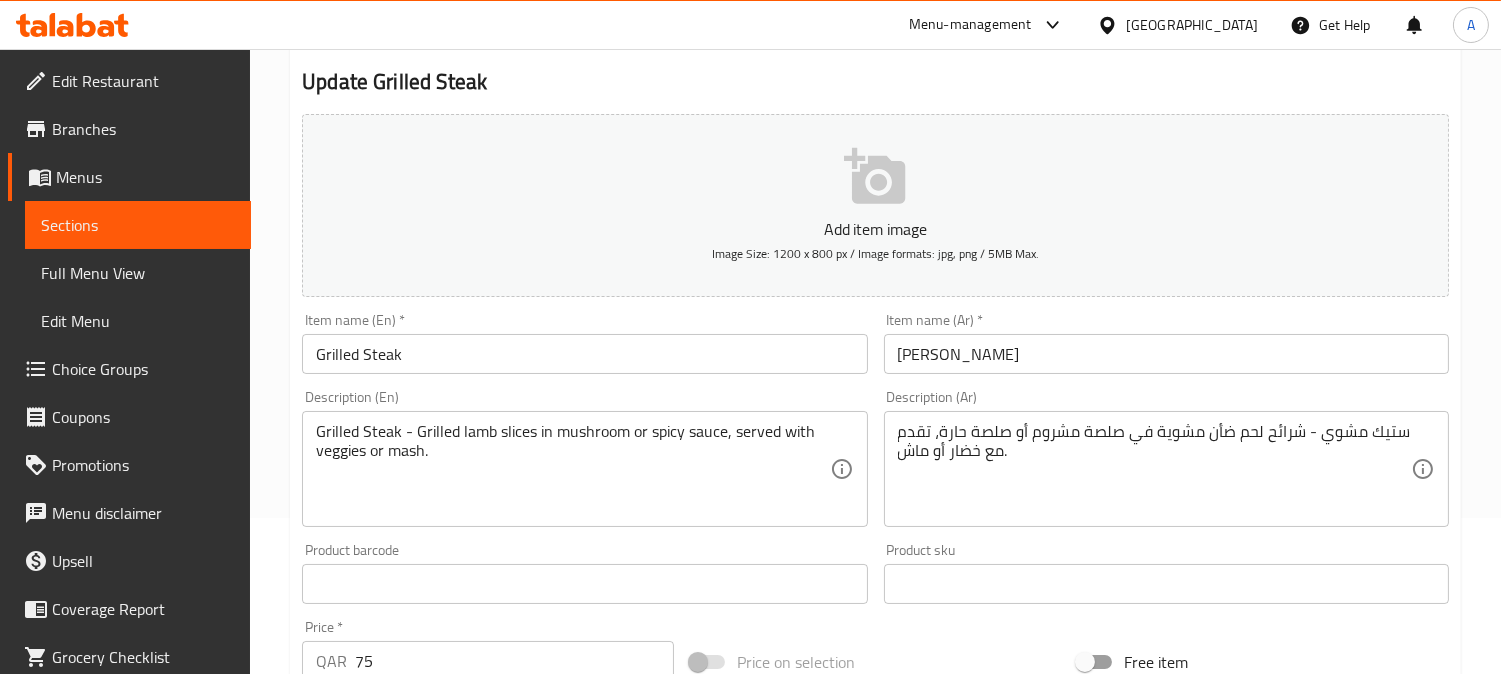 scroll, scrollTop: 0, scrollLeft: 0, axis: both 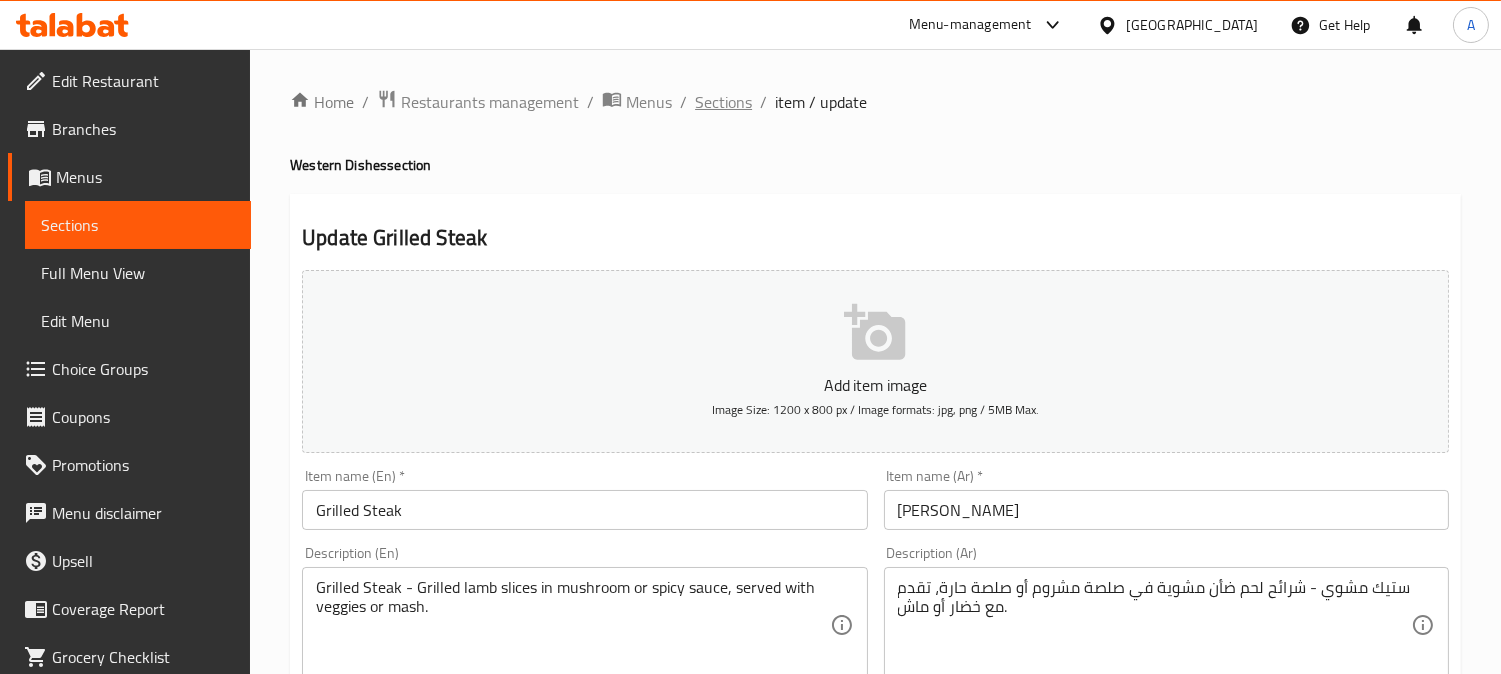 drag, startPoint x: 717, startPoint y: 102, endPoint x: 945, endPoint y: 133, distance: 230.09781 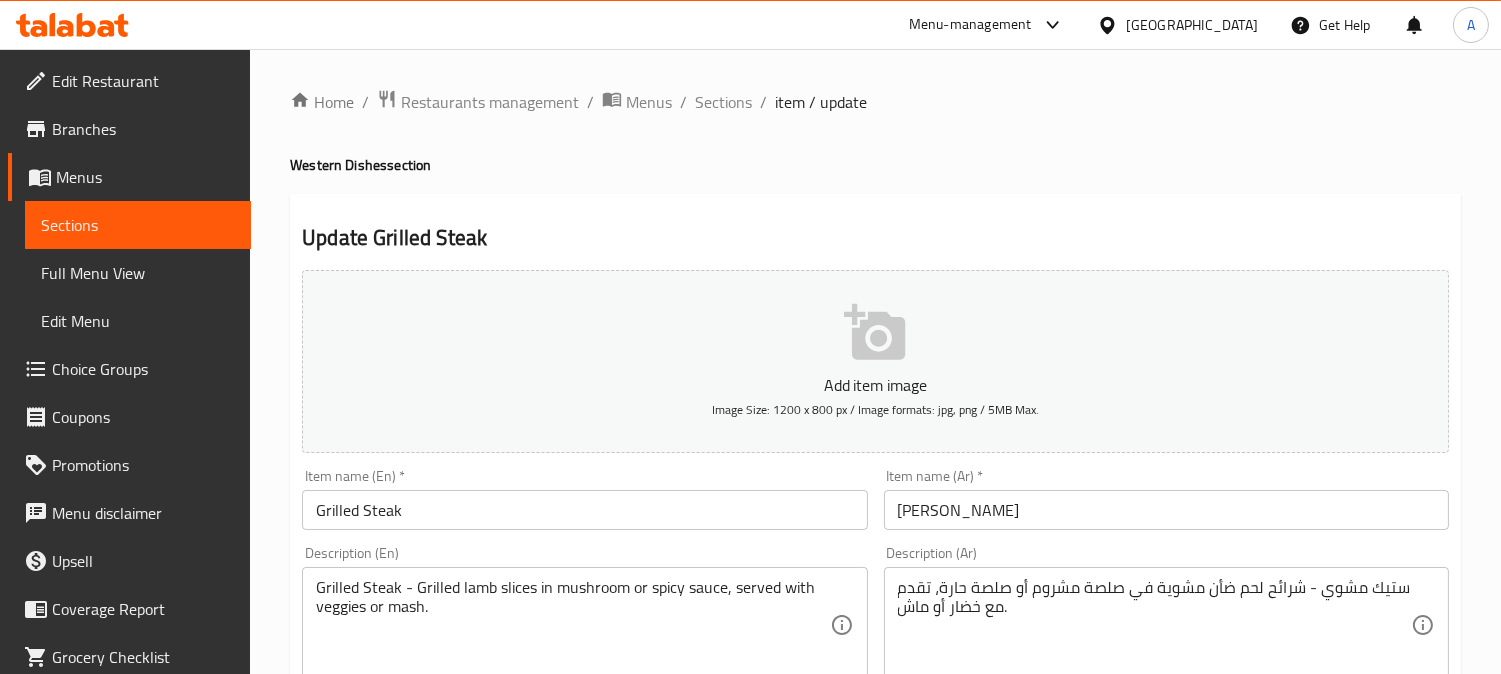 click on "Sections" at bounding box center [723, 102] 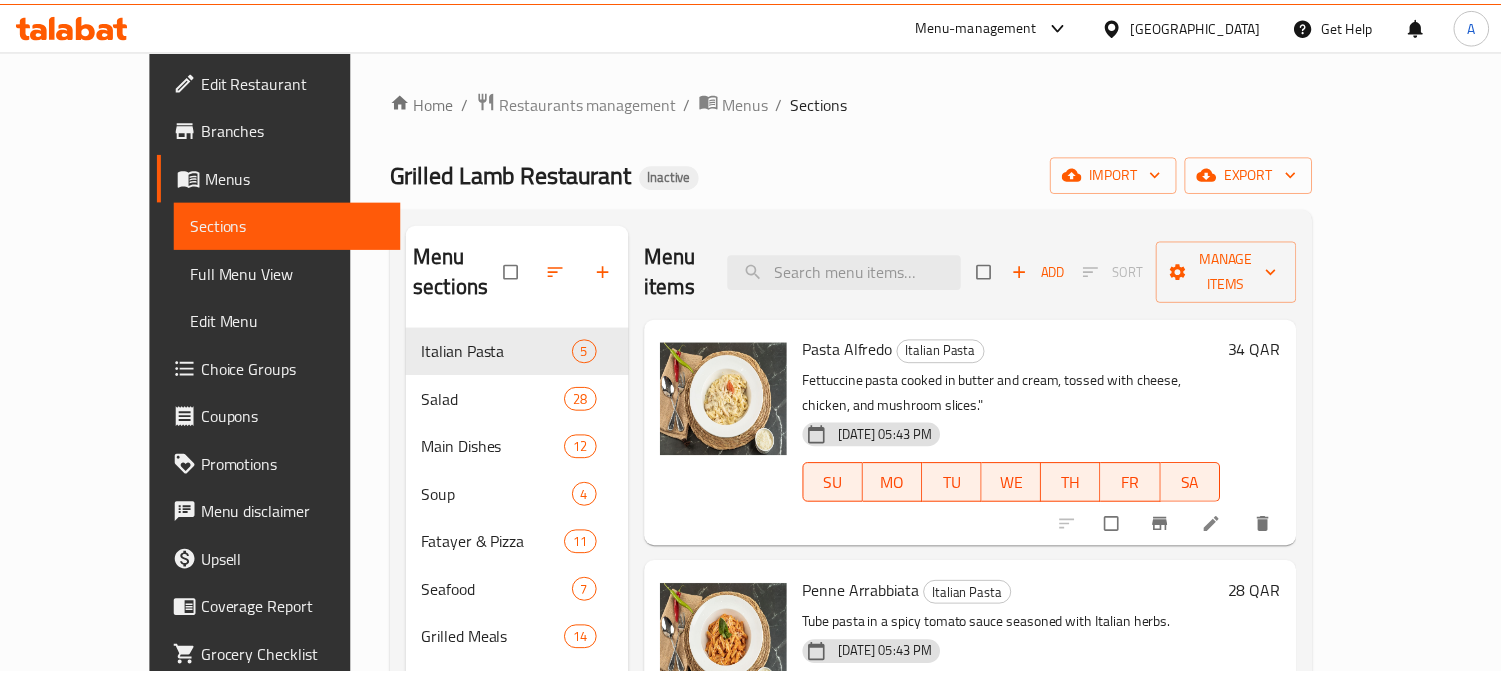 scroll, scrollTop: 0, scrollLeft: 0, axis: both 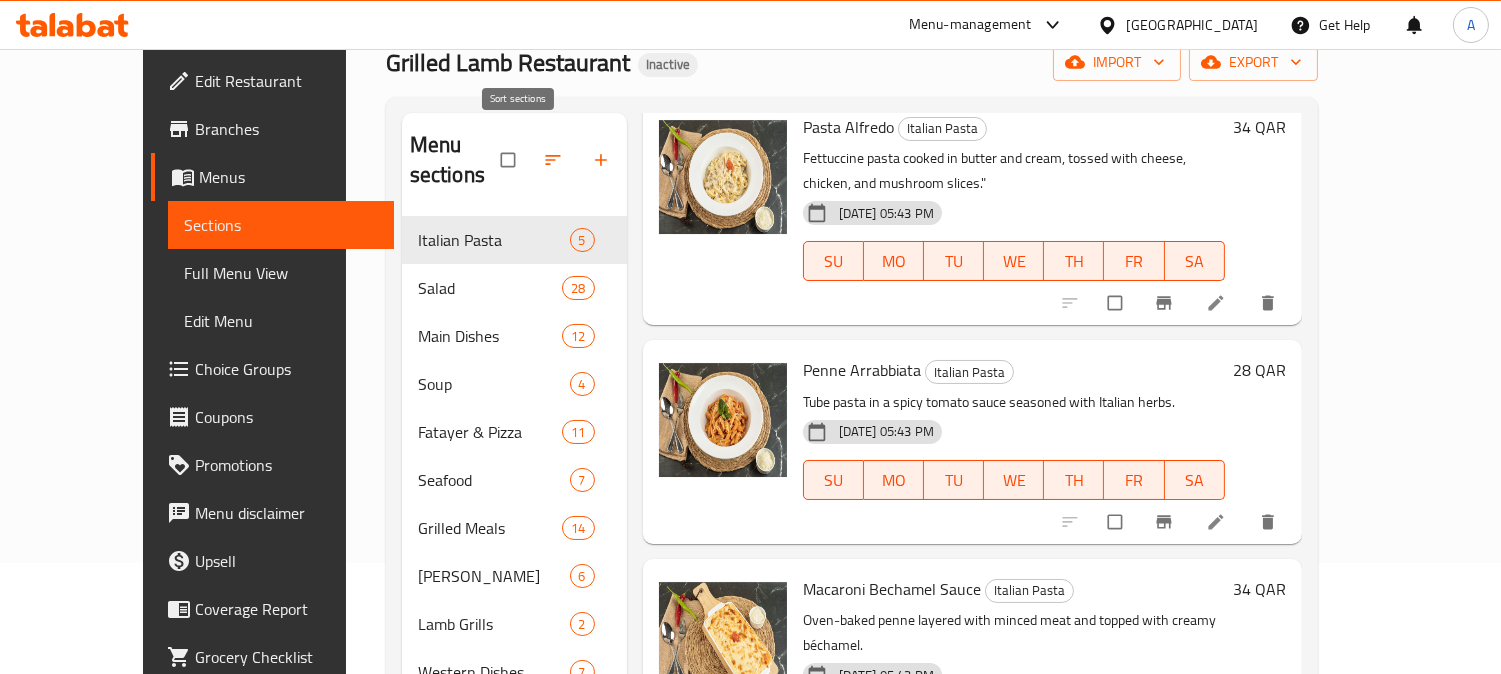 click 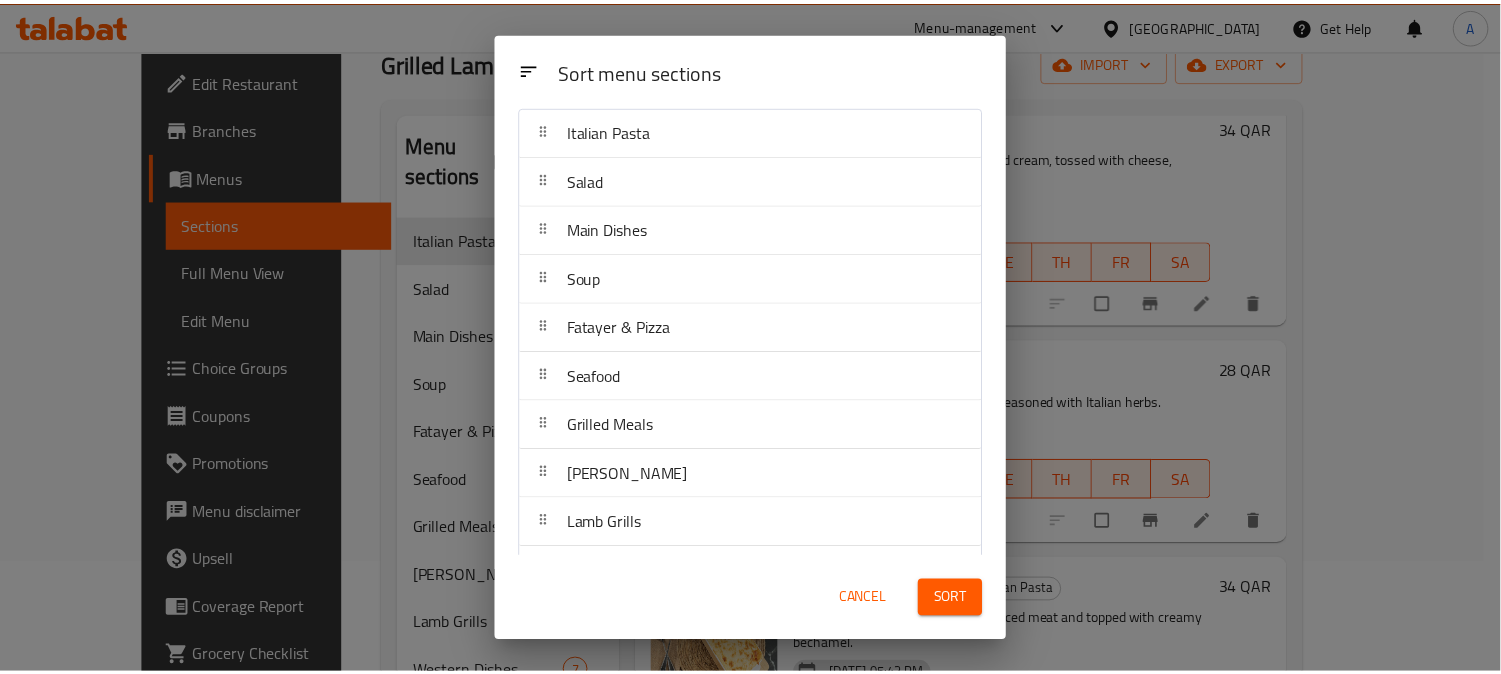 scroll, scrollTop: 104, scrollLeft: 0, axis: vertical 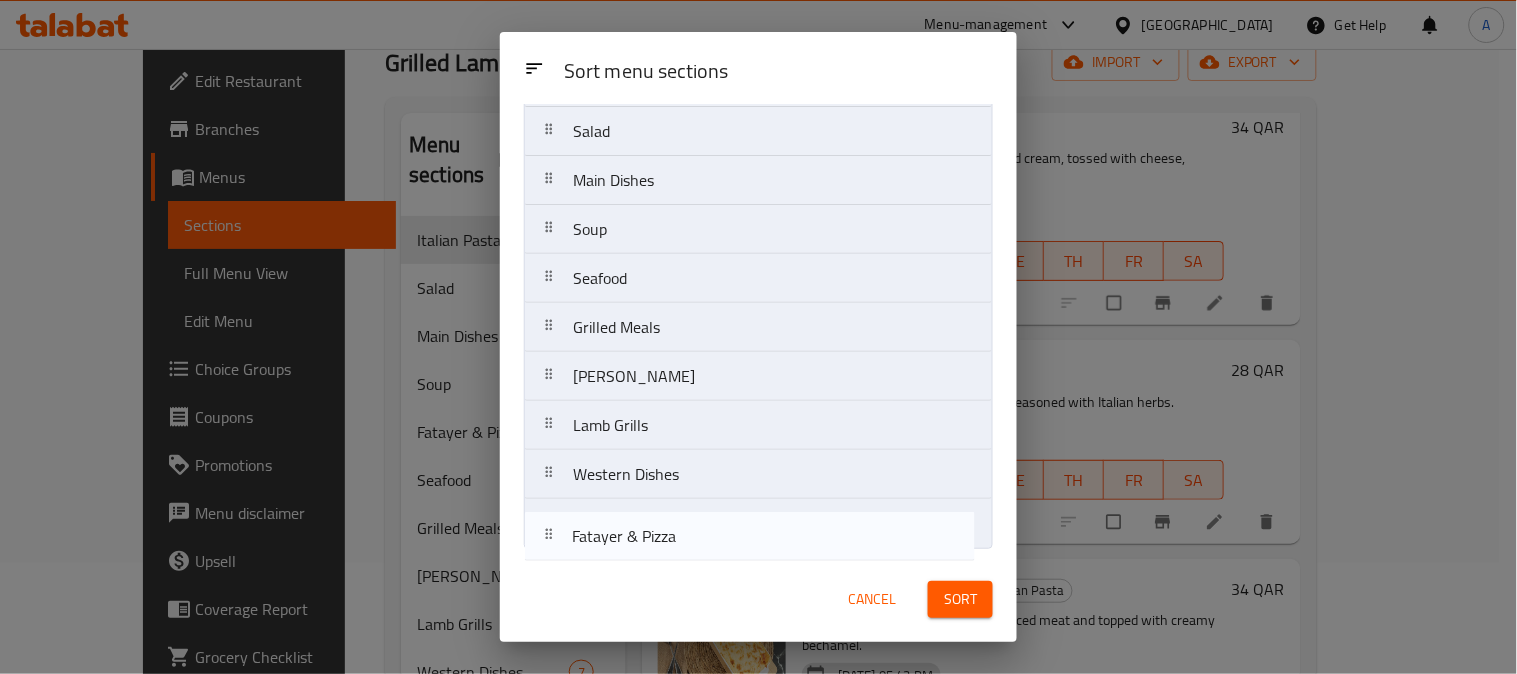 drag, startPoint x: 546, startPoint y: 287, endPoint x: 545, endPoint y: 551, distance: 264.0019 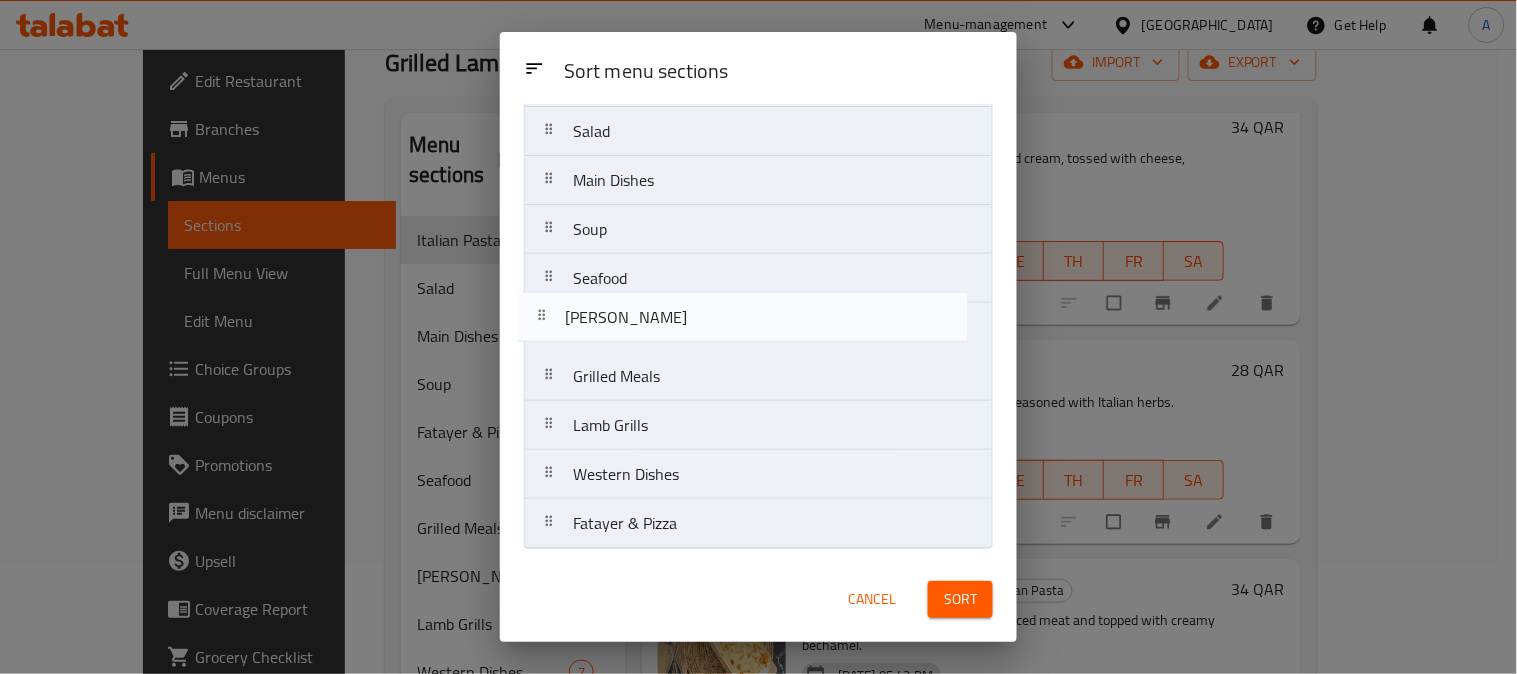 drag, startPoint x: 552, startPoint y: 384, endPoint x: 544, endPoint y: 316, distance: 68.46897 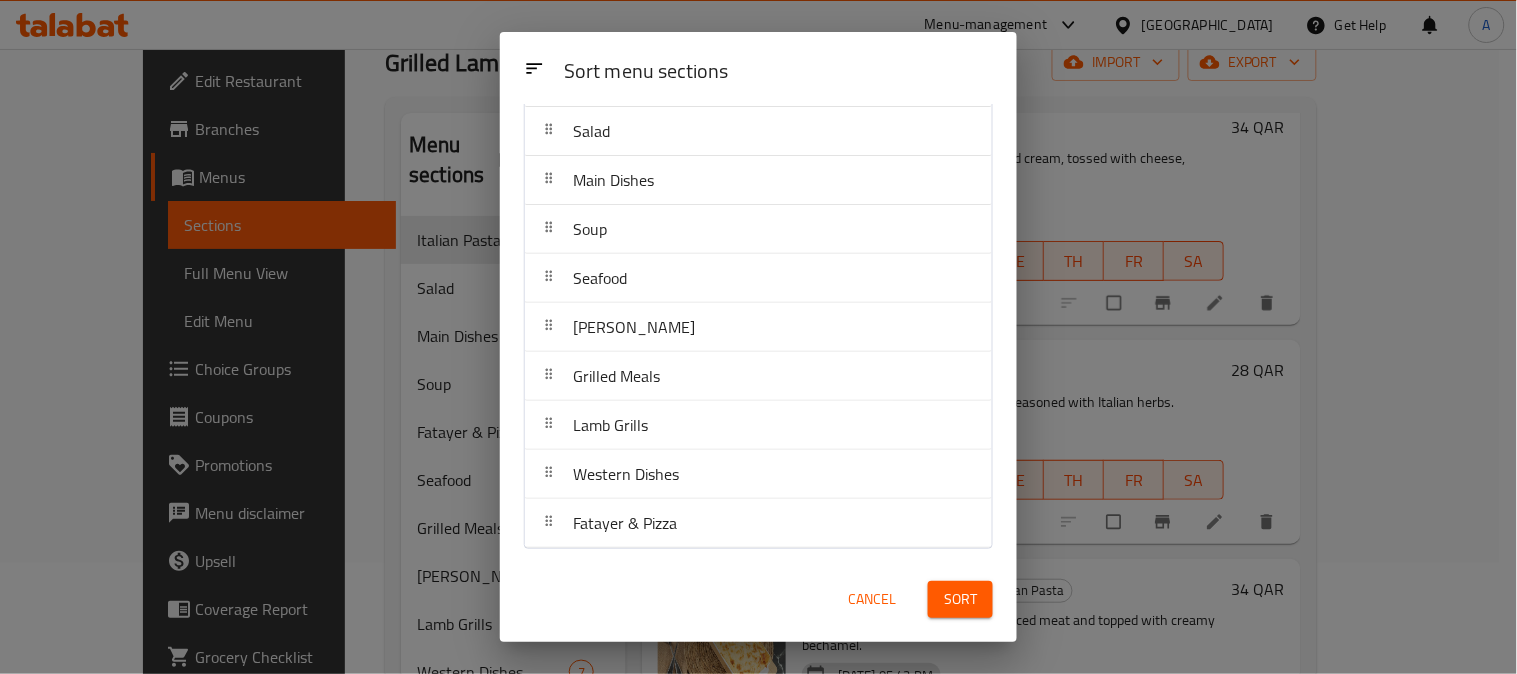 click on "Sort" at bounding box center (960, 599) 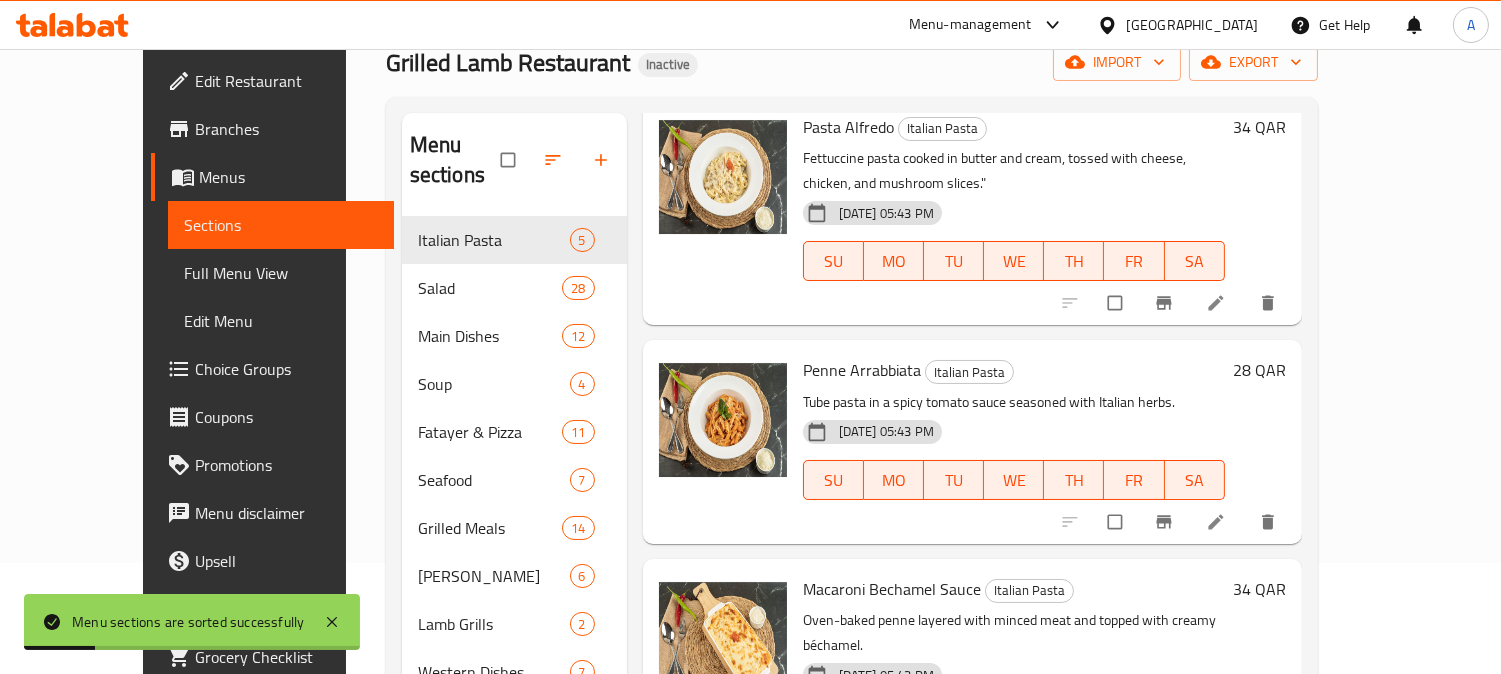 click on "Menu items Add Sort Manage items Pasta Alfredo   Italian Pasta Fettuccine pasta cooked in butter and cream, tossed with cheese, chicken, and mushroom slices."
10-07-2025 05:43 PM SU MO TU WE TH FR SA 34   QAR Penne Arrabbiata    Italian Pasta Tube pasta in a spicy tomato sauce seasoned with Italian herbs.
10-07-2025 05:43 PM SU MO TU WE TH FR SA 28   QAR Macaroni Bechamel Sauce   Italian Pasta Oven-baked penne layered with minced meat and topped with creamy béchamel.
10-07-2025 05:43 PM SU MO TU WE TH FR SA 34   QAR Spaghetti Bolognese   Italian Pasta Spaghetti in a rich tomato and minced-meat sauce, finished with a sprinkle of cheese."
10-07-2025 05:43 PM SU MO TU WE TH FR SA 34   QAR Chicken Escallop   Italian Pasta Crispy fried chicken breast pieces served alongside potatoes and a fresh salad.
10-07-2025 05:43 PM SU MO TU WE TH FR SA 46   QAR" at bounding box center (964, 450) 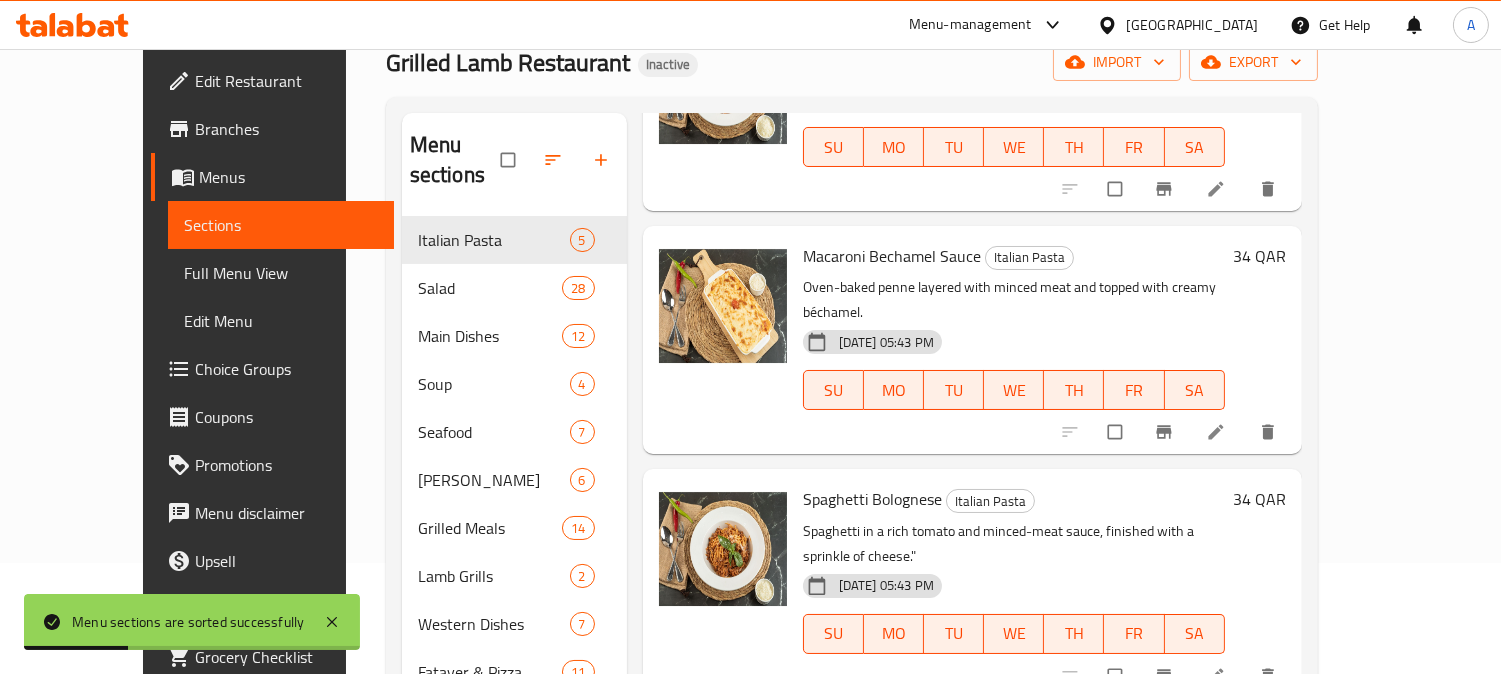 scroll, scrollTop: 466, scrollLeft: 0, axis: vertical 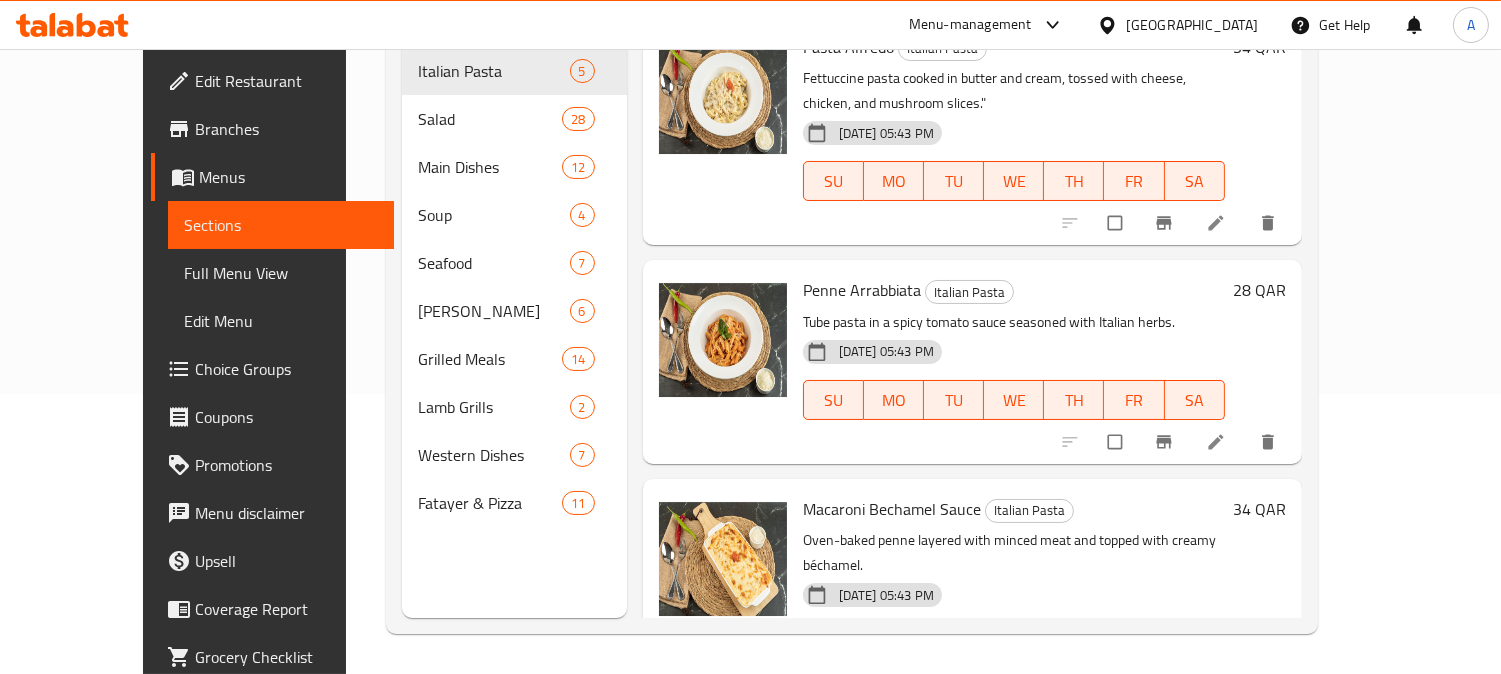 click on "Full Menu View" at bounding box center [281, 273] 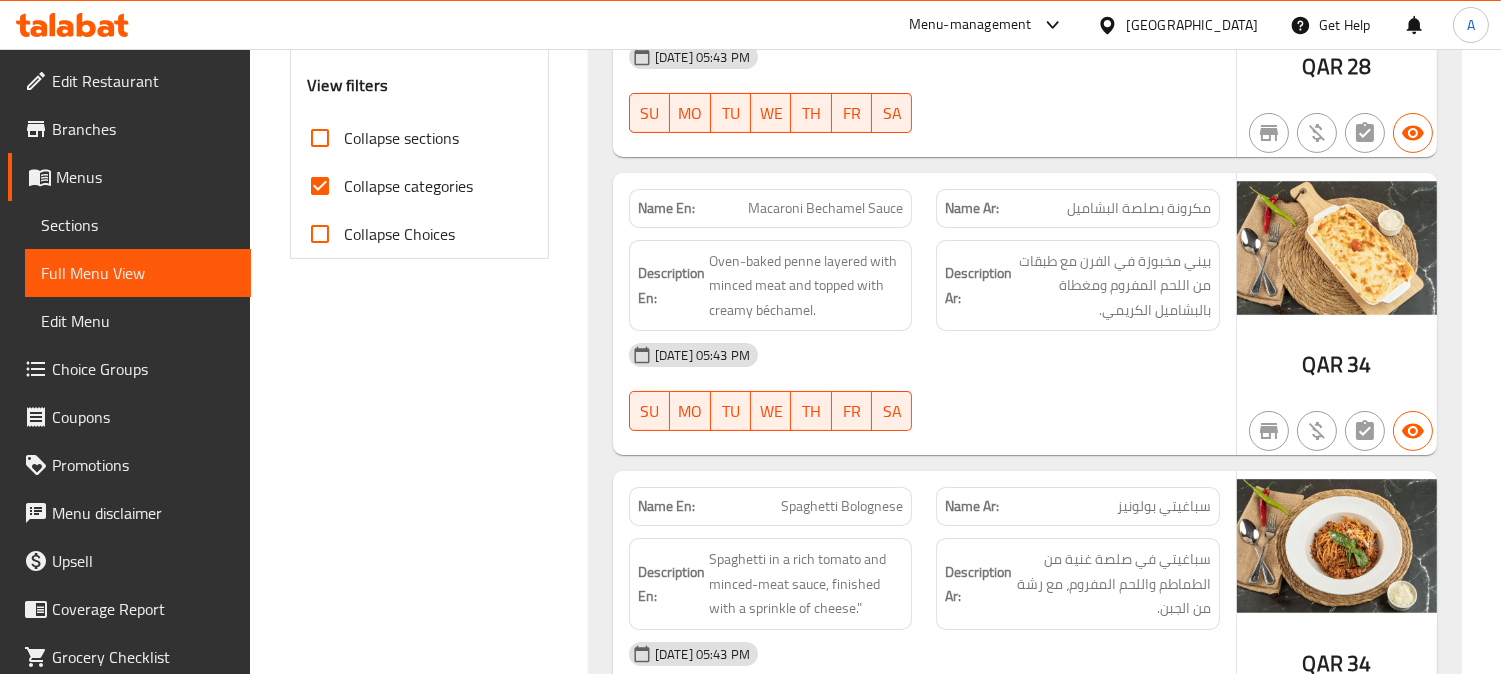 scroll, scrollTop: 666, scrollLeft: 0, axis: vertical 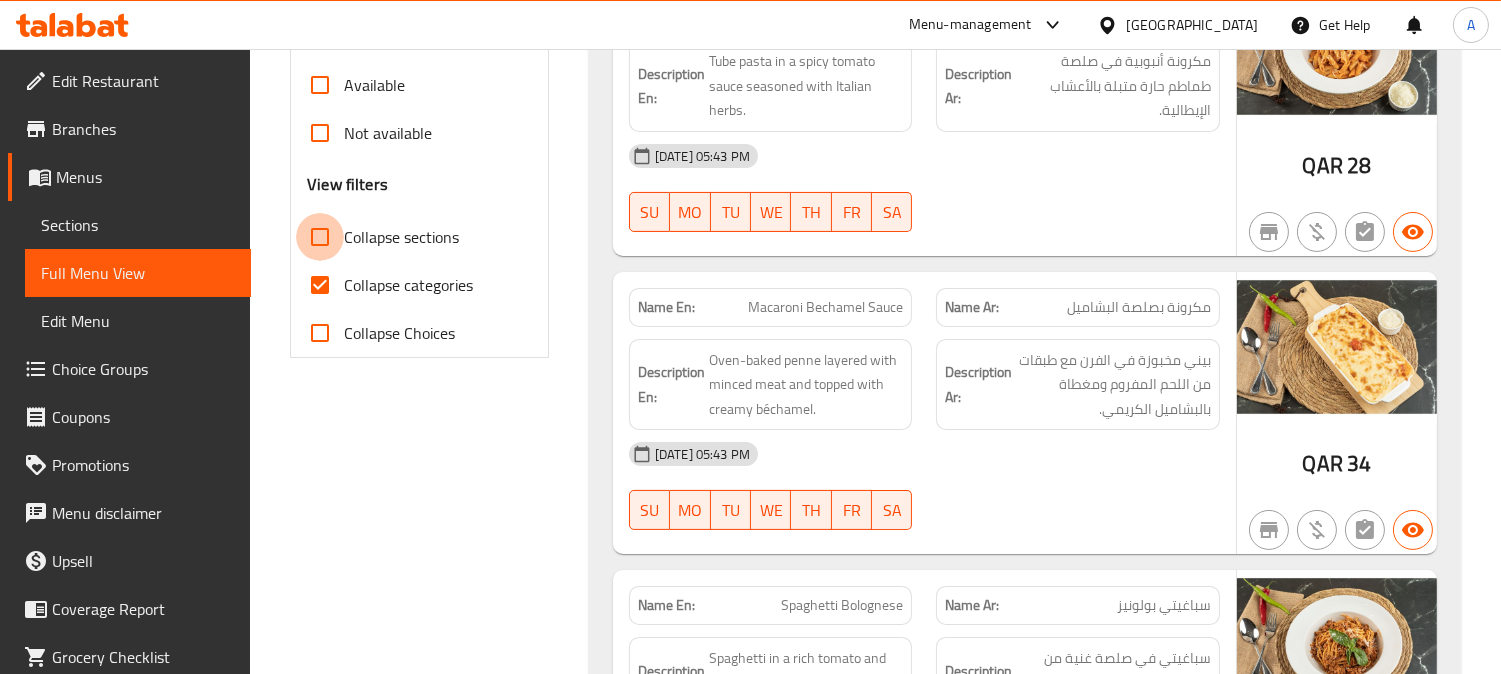 click on "Collapse sections" at bounding box center [320, 237] 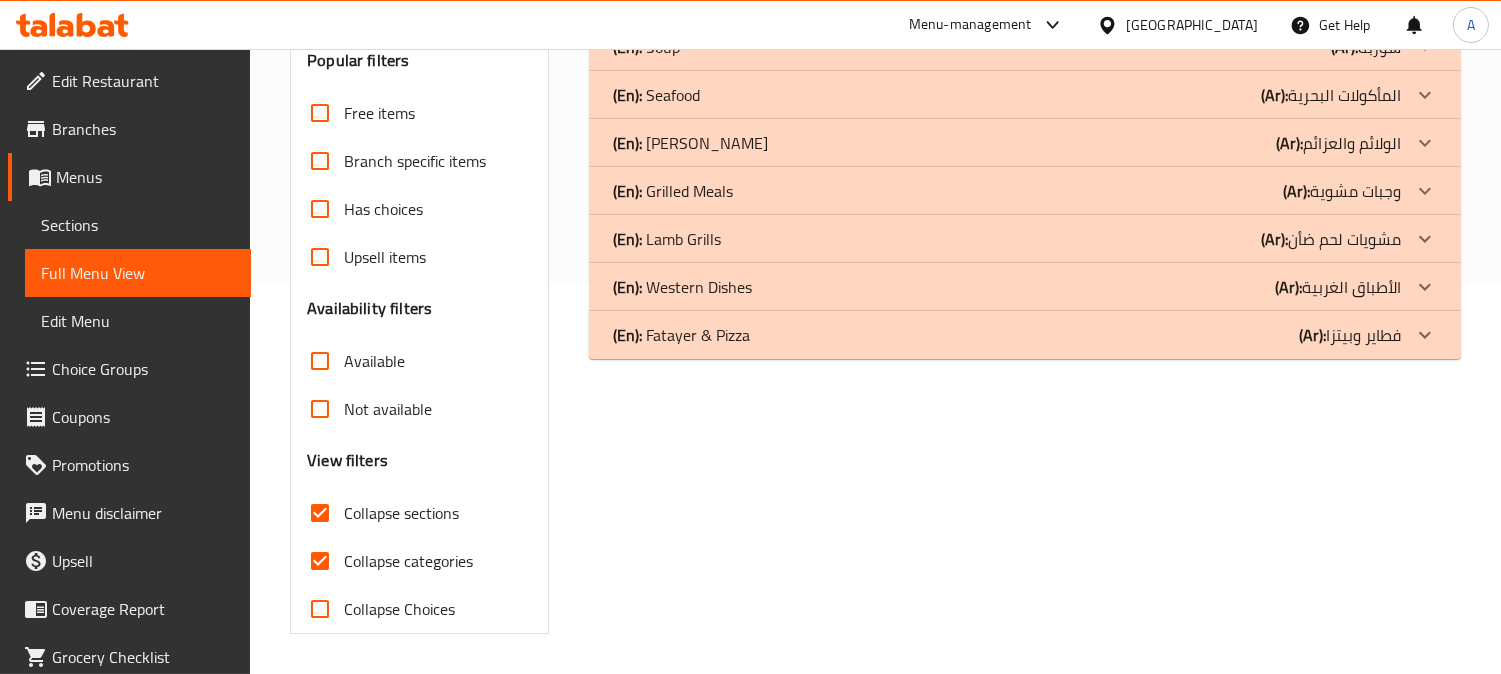 scroll, scrollTop: 390, scrollLeft: 0, axis: vertical 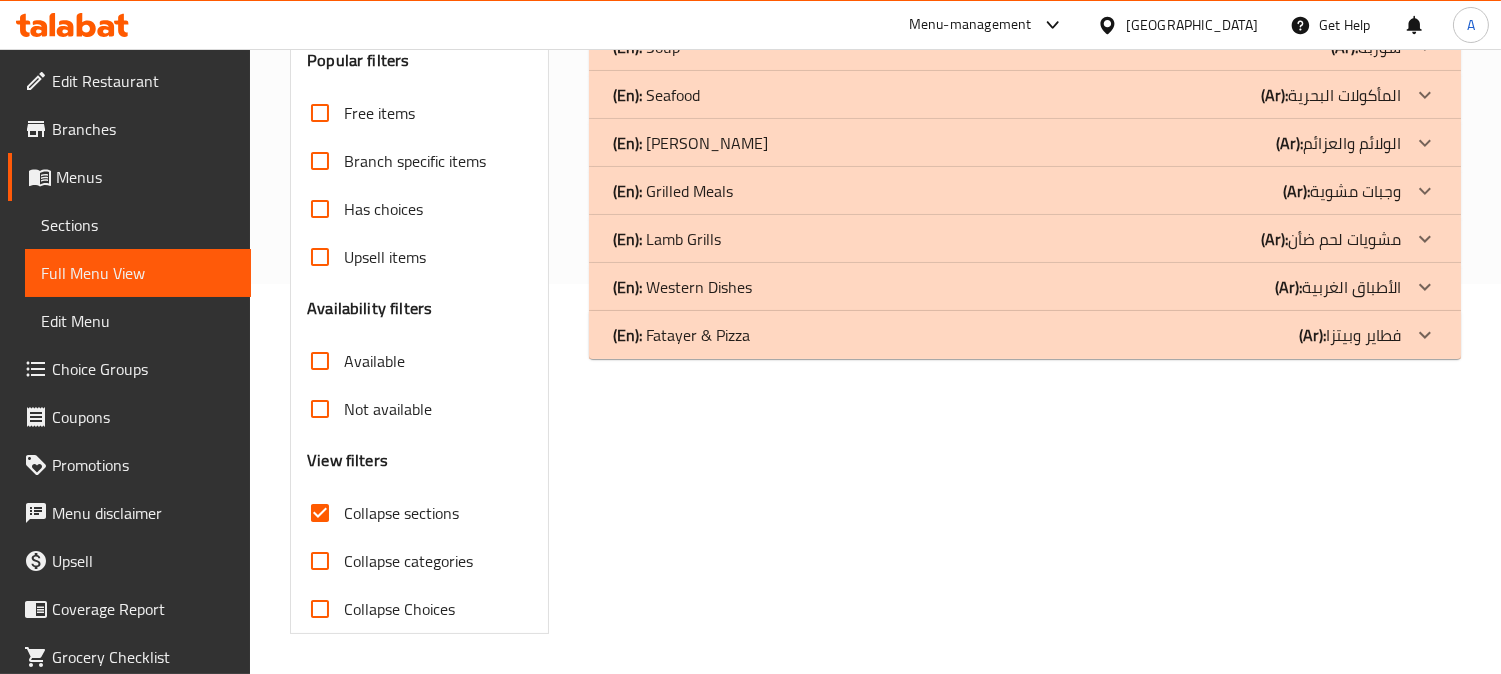 click on "(En):   Fatayer & Pizza (Ar): فطاير وبيتزا" at bounding box center [1007, -97] 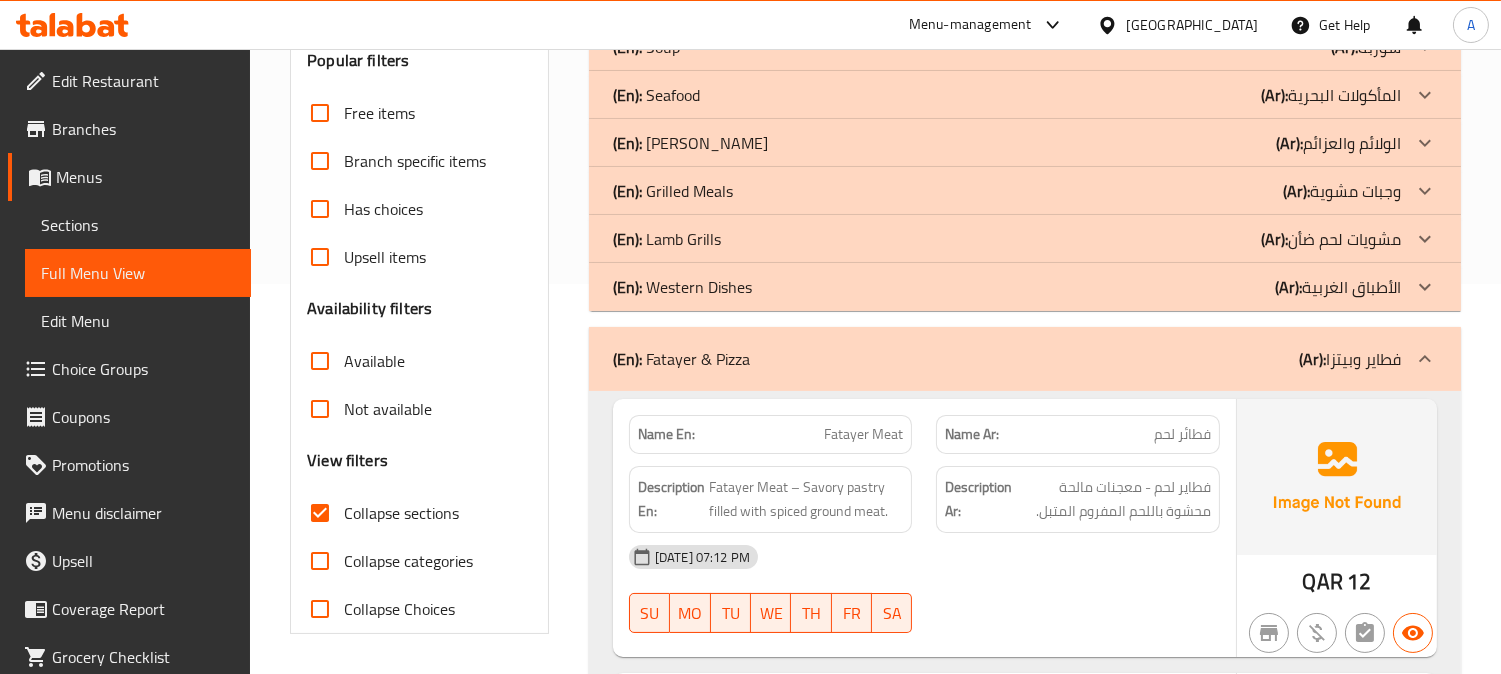click on "(En):   Western Dishes (Ar): الأطباق الغربية" at bounding box center [1007, -97] 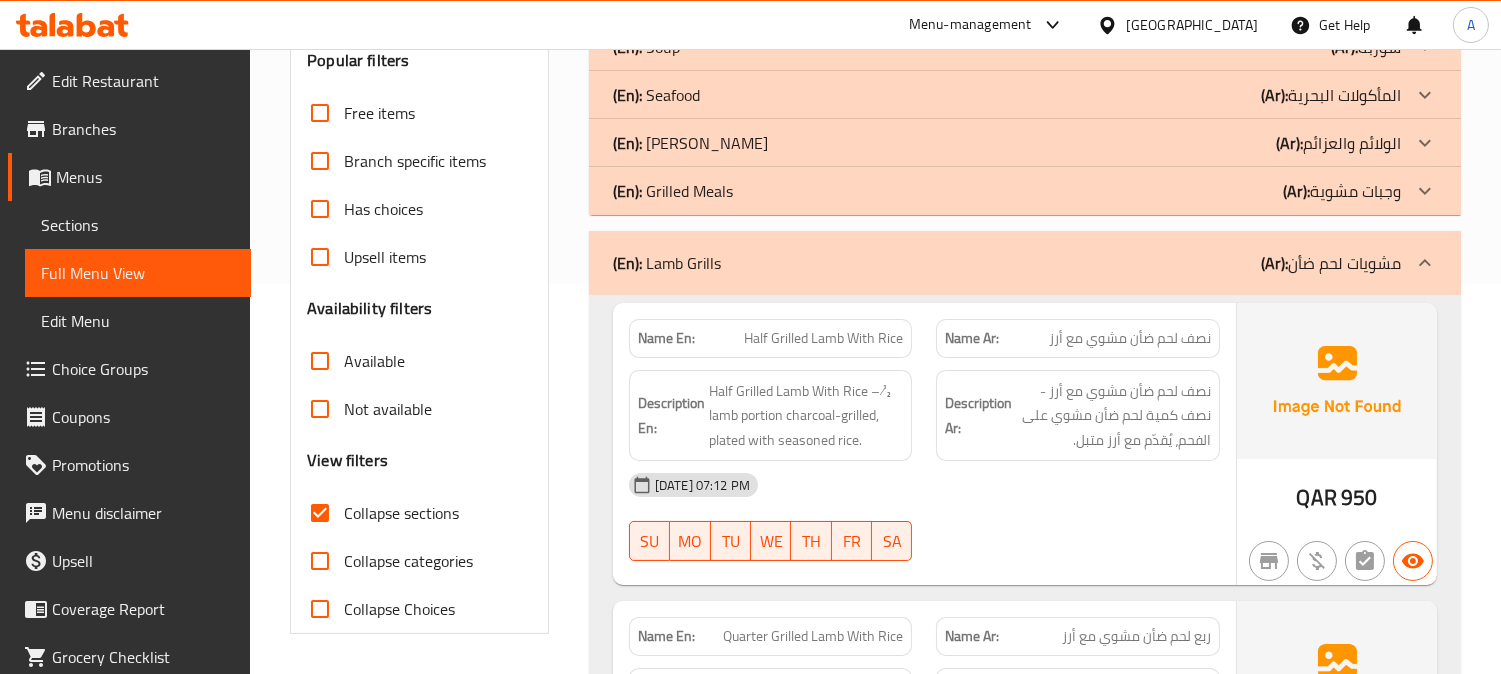 click on "(En):   Grilled Meals" at bounding box center (671, -97) 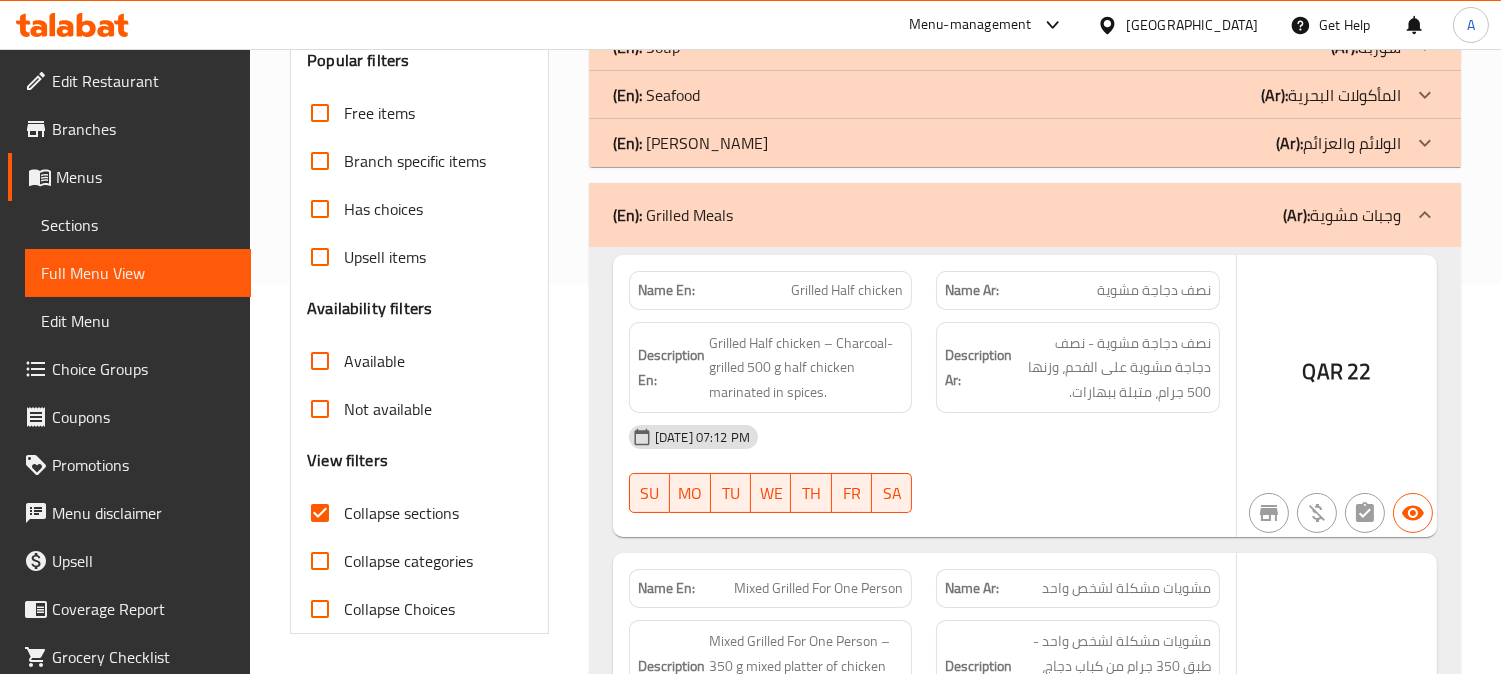 click on "(En):   Alwalayim Aleazayim" at bounding box center [671, -97] 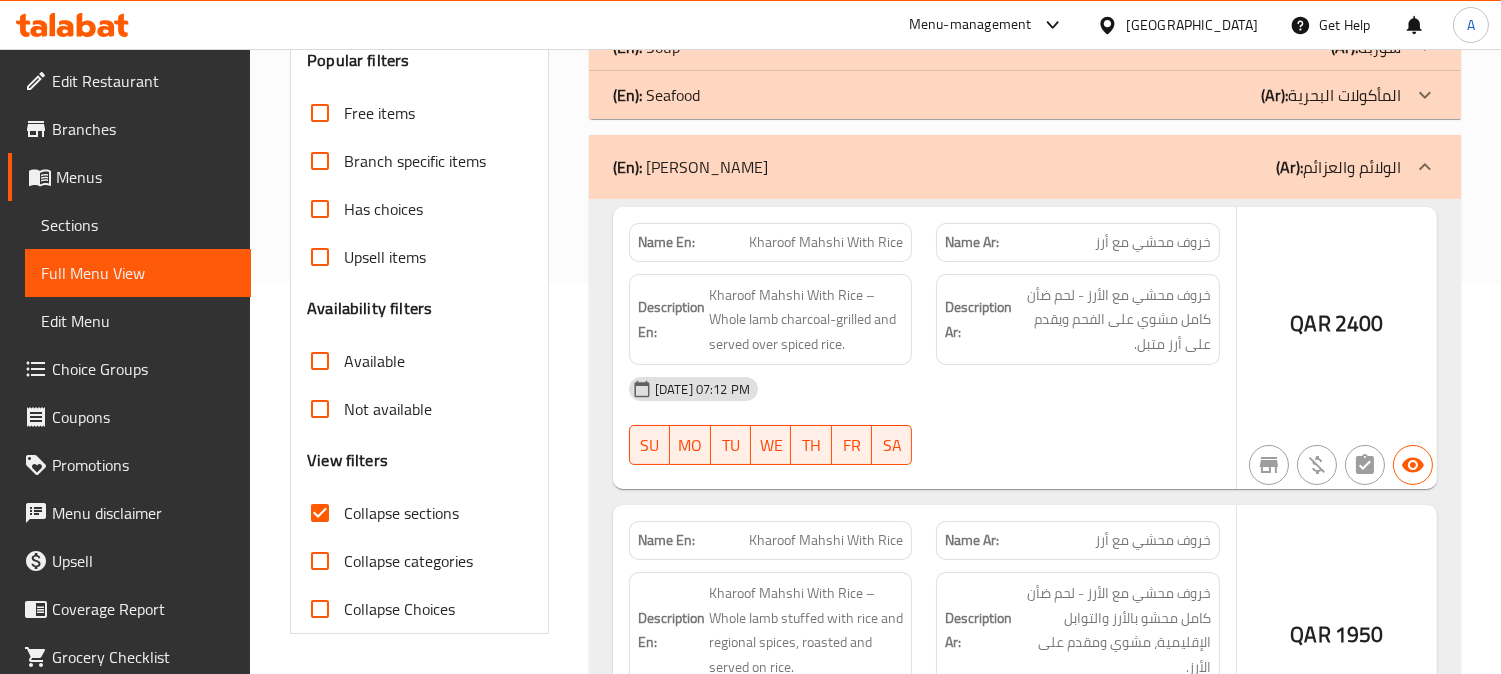 click on "(En):   Seafood (Ar): المأكولات البحرية" at bounding box center (1007, -97) 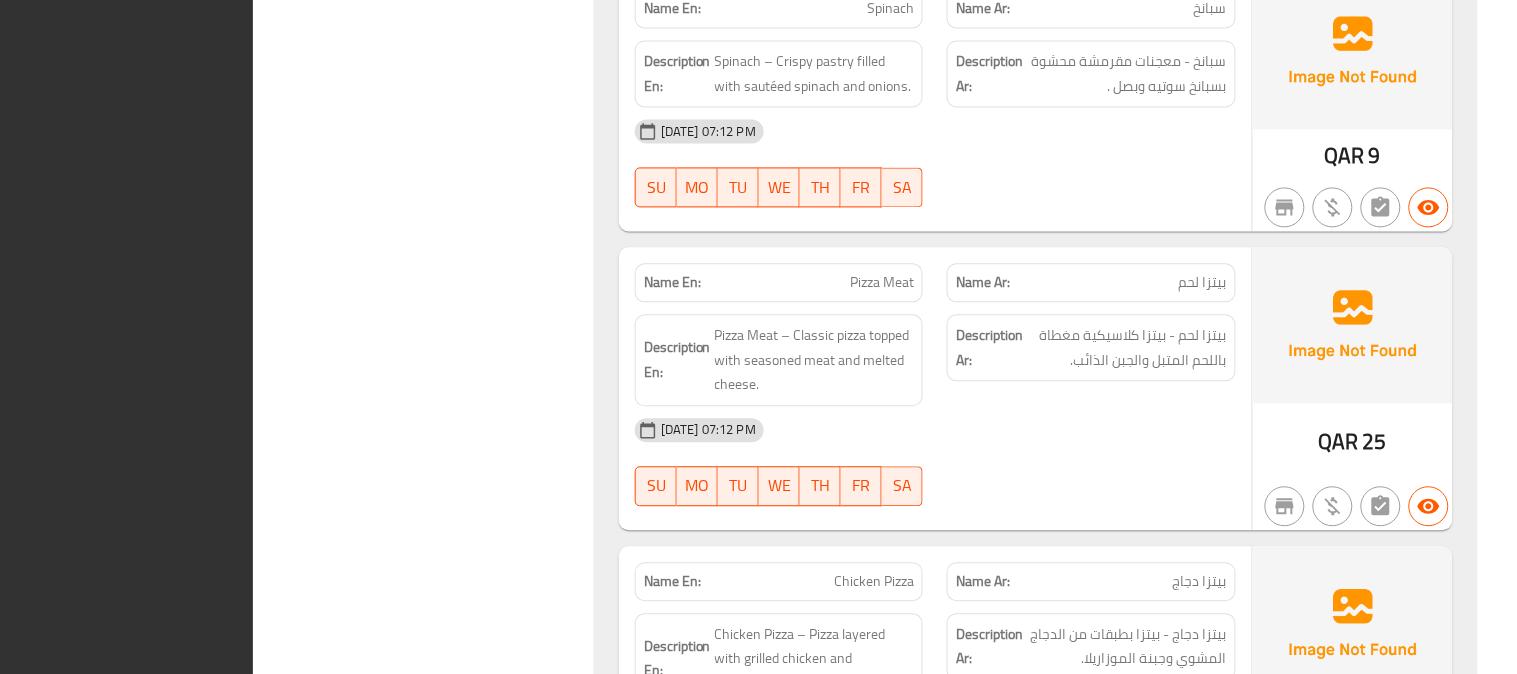 scroll, scrollTop: 15104, scrollLeft: 0, axis: vertical 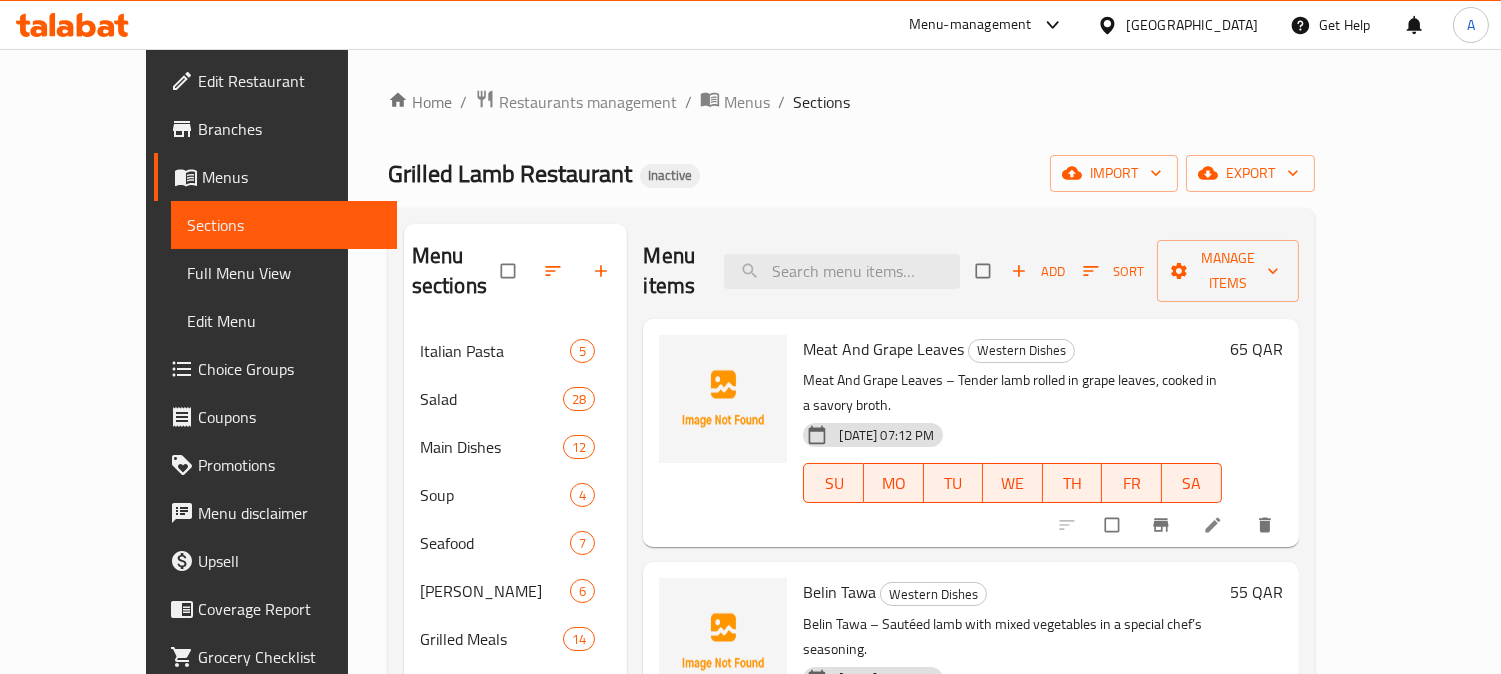 click on "Home / Restaurants management / Menus / Sections Grilled Lamb Restaurant Inactive import export Menu sections Italian Pasta 5 Salad 28 Main Dishes 12 Soup 4 Seafood 7 Alwalayim Aleazayim 6 Grilled Meals 14 Lamb Grills 2 Western Dishes 7 Fatayer & Pizza 11 Menu items Add Sort Manage items Meat And Grape Leaves   Western Dishes Meat And Grape Leaves – Tender lamb rolled in grape leaves, cooked in a savory broth. [DATE] 07:12 PM SU MO TU WE TH FR SA 65   QAR Belin Tawa   Western Dishes Belin Tawa – Sautéed lamb with mixed vegetables in a special chef’s seasoning. [DATE] 07:12 PM SU MO TU WE TH FR SA 55   QAR [GEOGRAPHIC_DATA] Kofta Tagine   Western Dishes Istanbul Kofta Tagine – Spiced meatballs simmered in tomato sauce with melted mozzarella. [DATE] 07:12 PM SU MO TU WE TH FR SA 55   QAR Jar Of Meat With Broccoli   Western Dishes Jar Of Meat With Broccoli – Lamb chunks stir-fried with broccoli in a savory chef’s mix. [DATE] 07:12 PM SU MO TU WE TH FR SA 120   QAR Pot Baslama   Western Dishes" at bounding box center (851, 501) 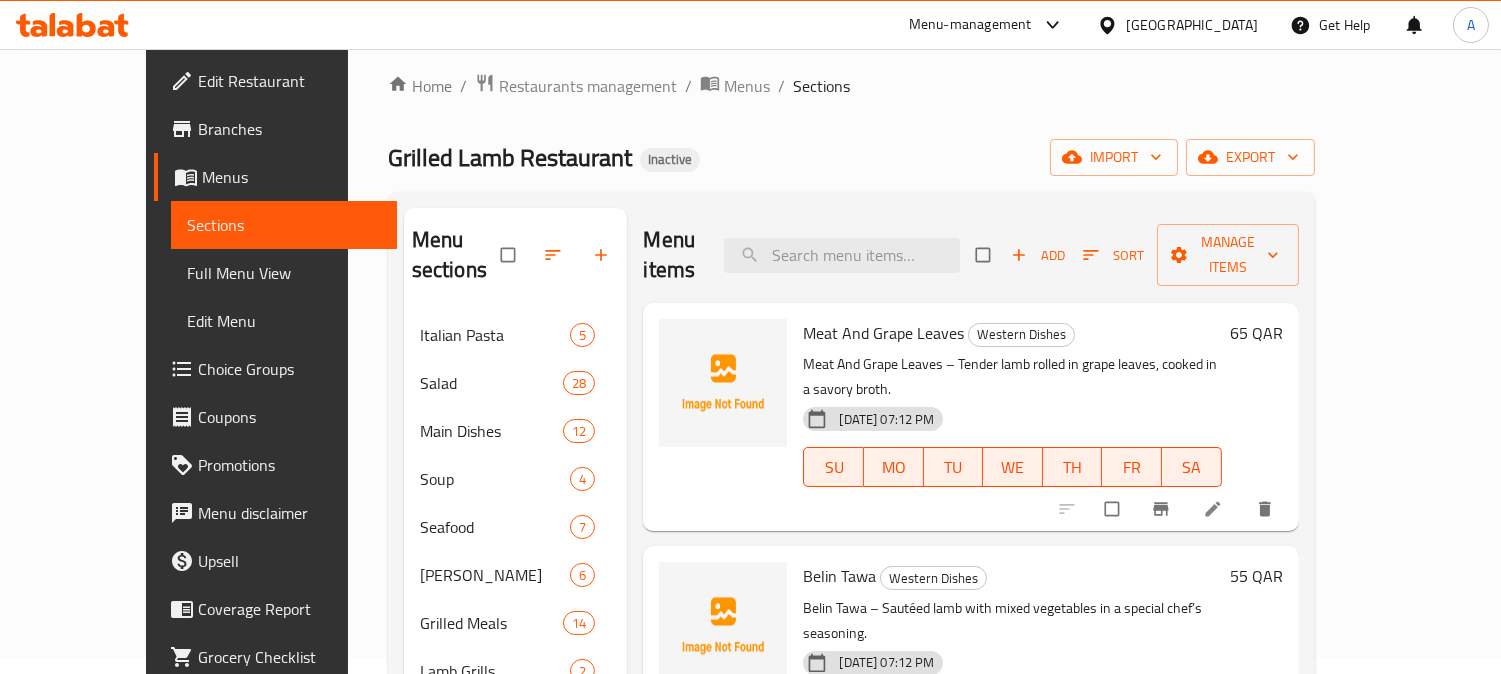scroll, scrollTop: 0, scrollLeft: 0, axis: both 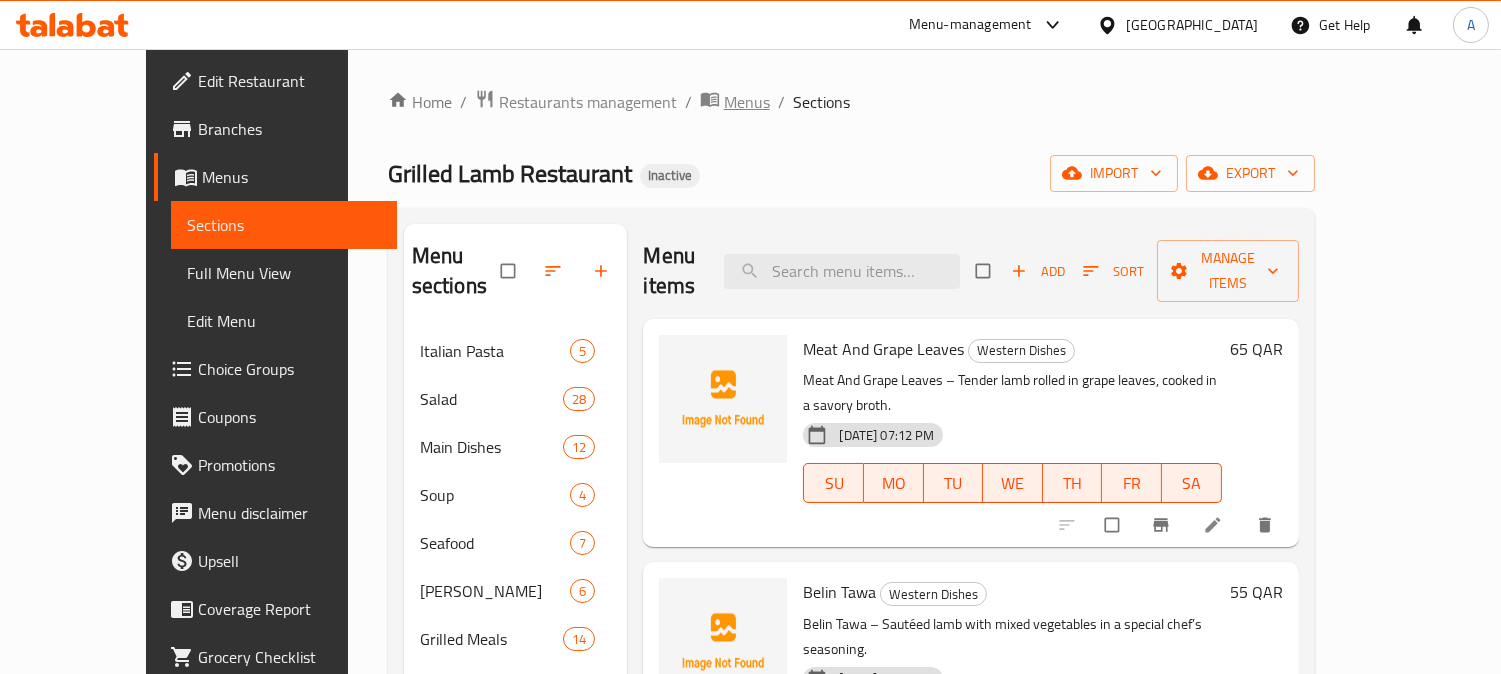 click on "Menus" at bounding box center (747, 102) 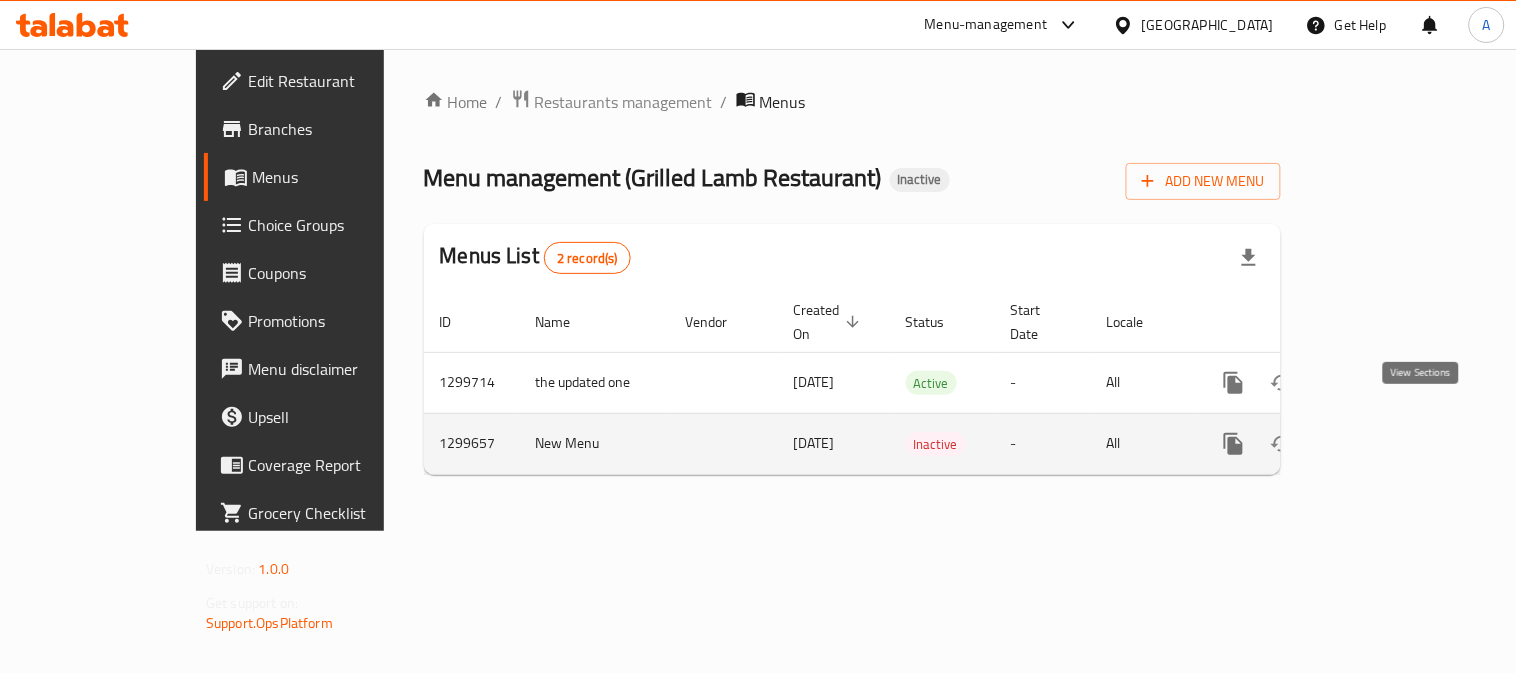 click 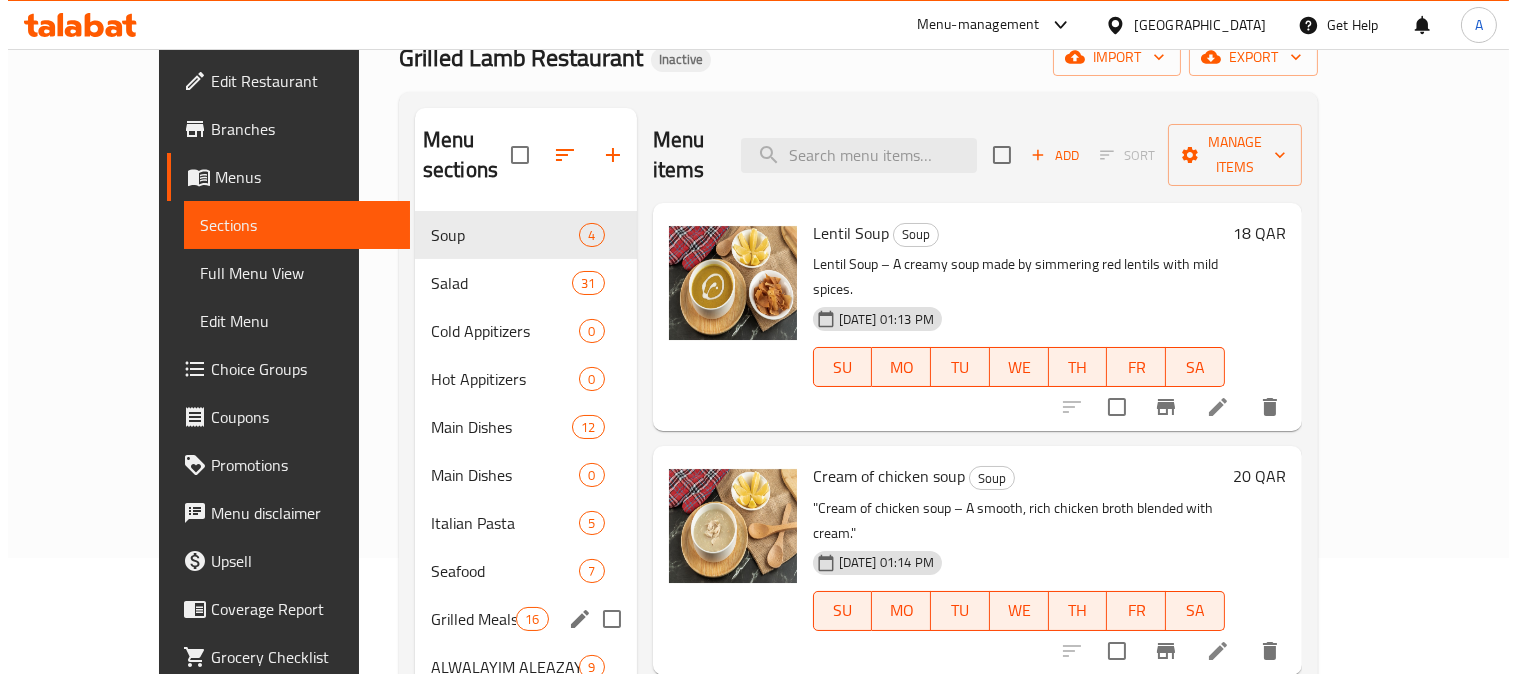 scroll, scrollTop: 0, scrollLeft: 0, axis: both 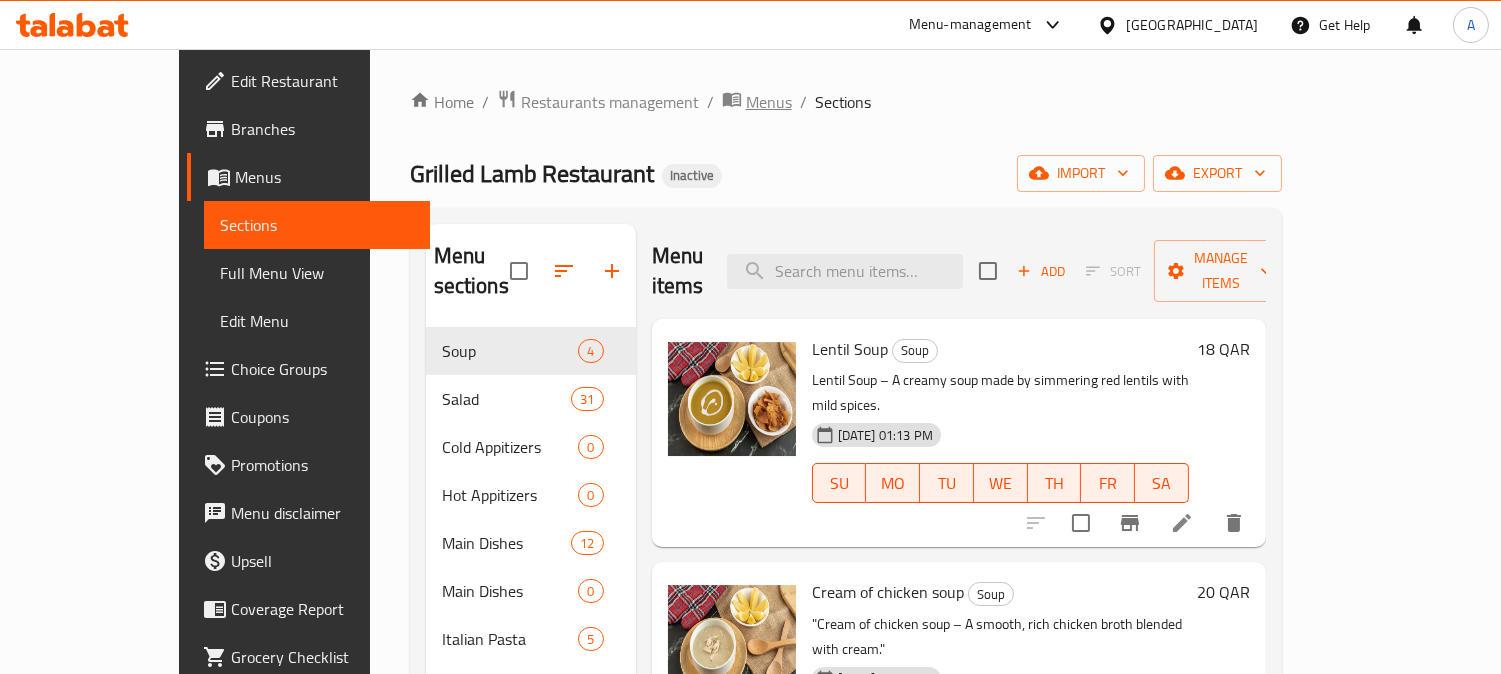 click on "Menus" at bounding box center [769, 102] 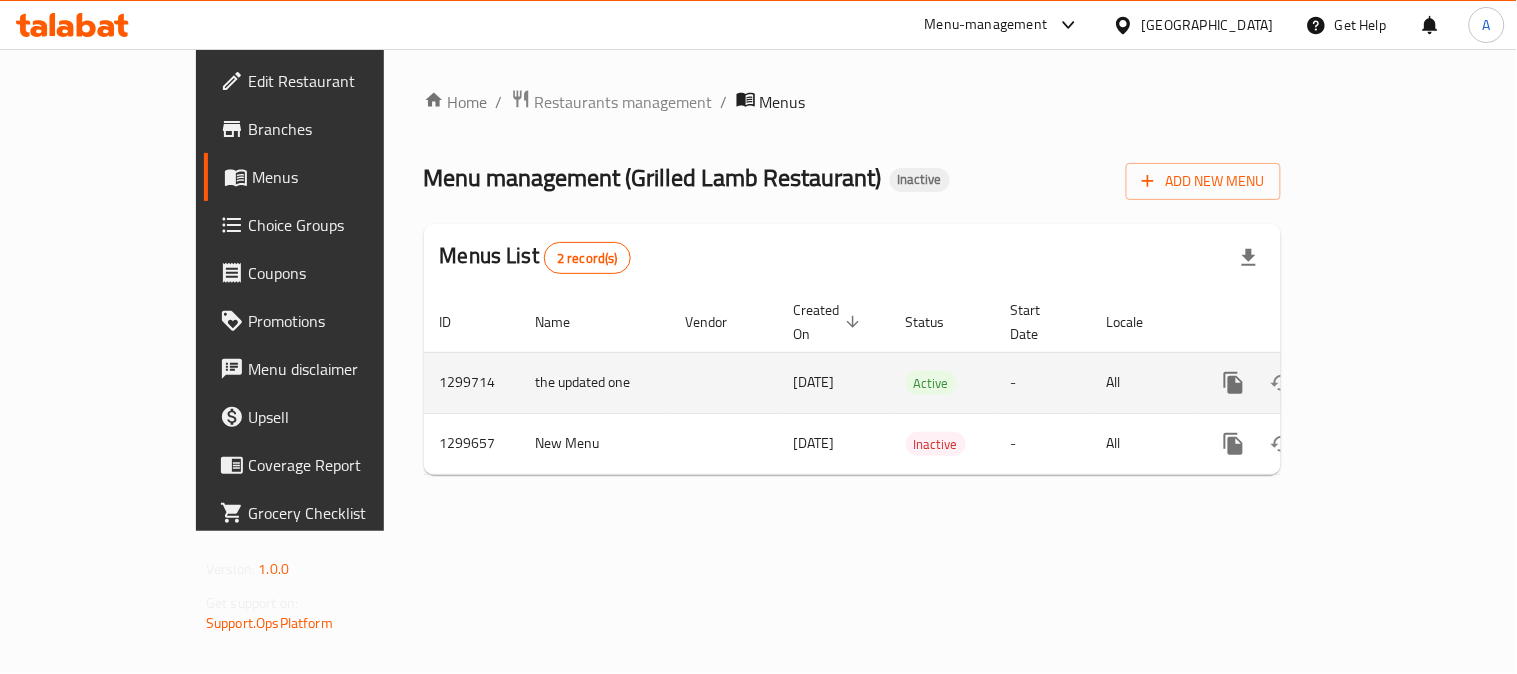 click on "1299714" at bounding box center [472, 382] 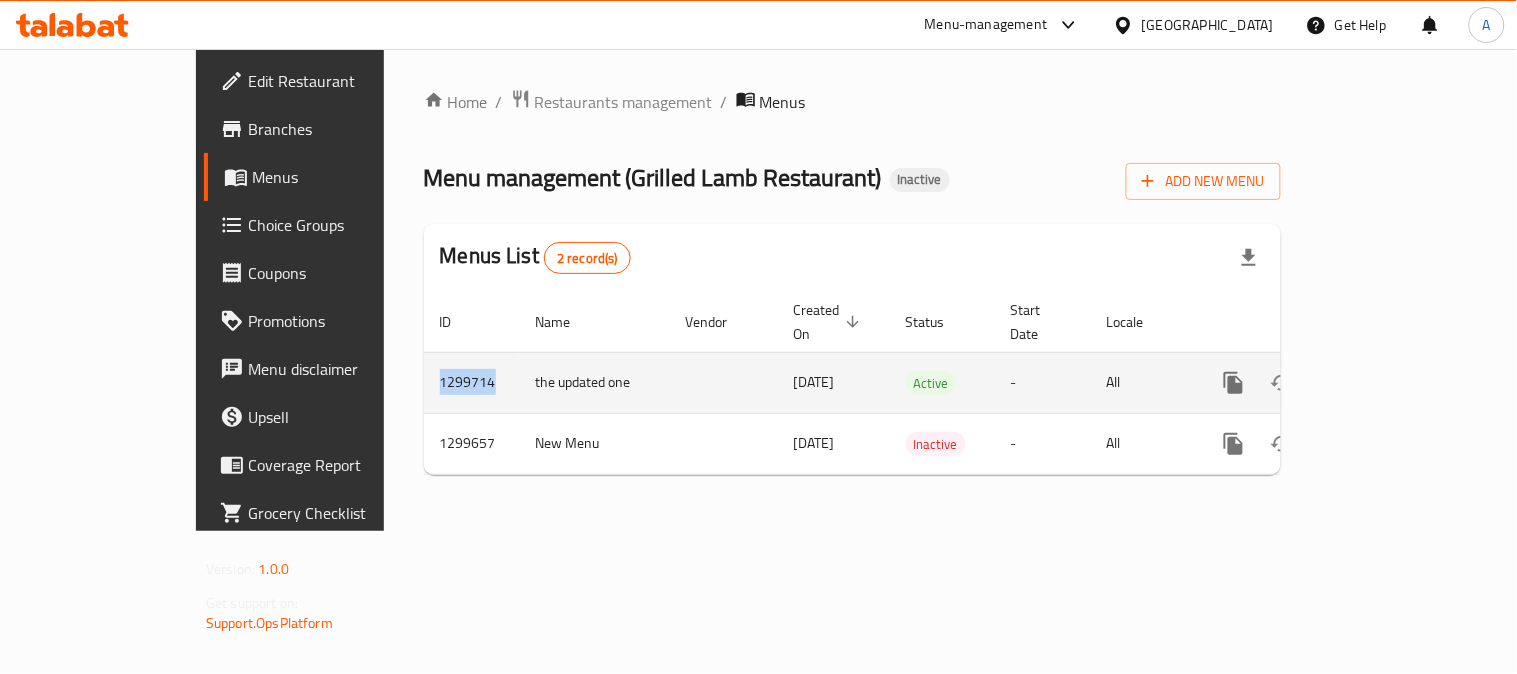 click on "1299714" at bounding box center (472, 382) 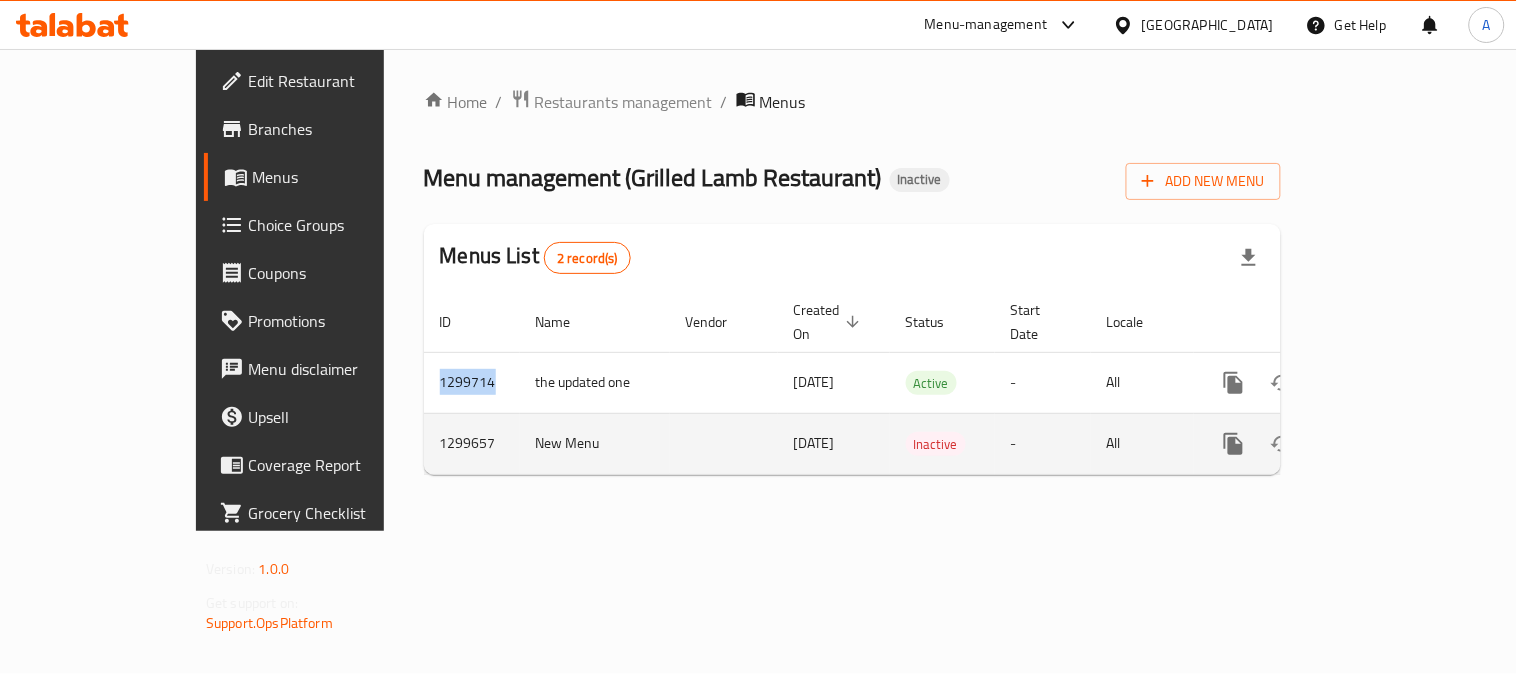 copy on "1299714" 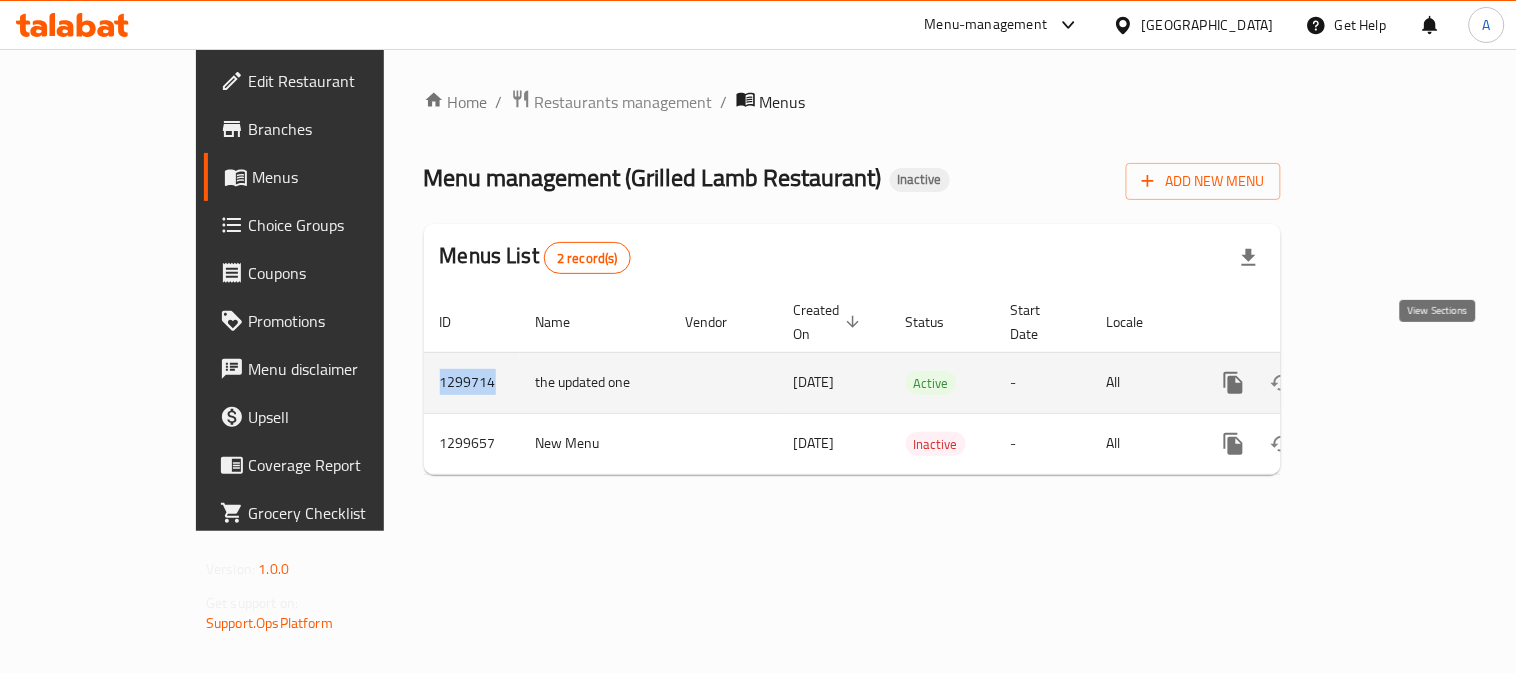 click 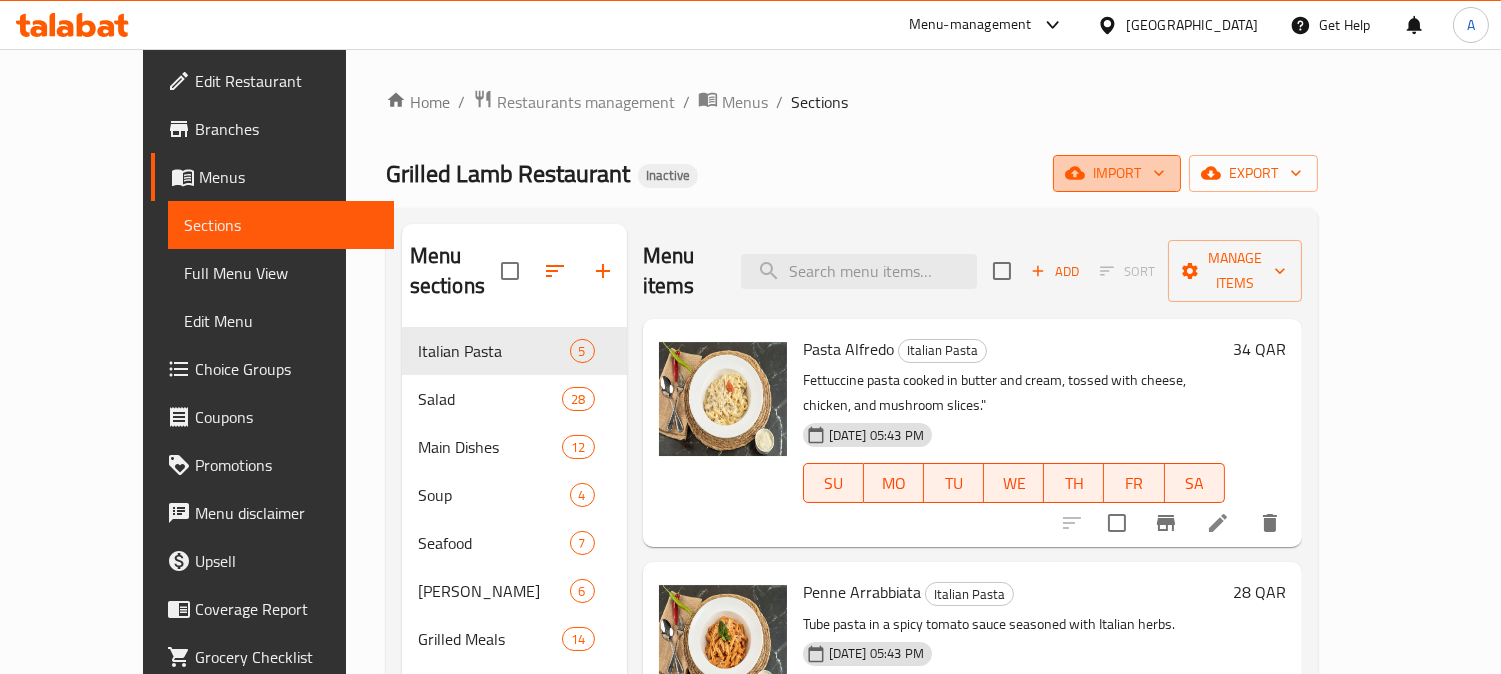 click on "import" at bounding box center [1117, 173] 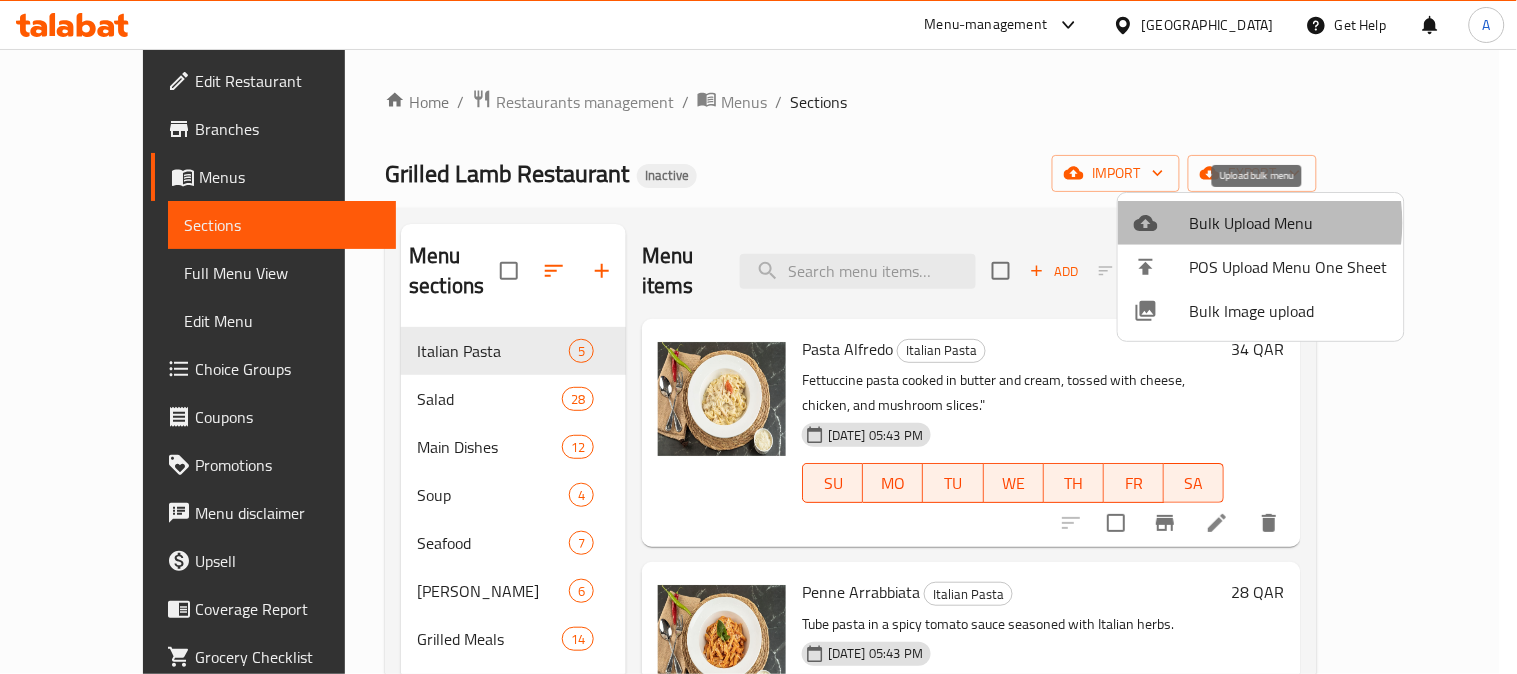 click on "Bulk Upload Menu" at bounding box center (1289, 223) 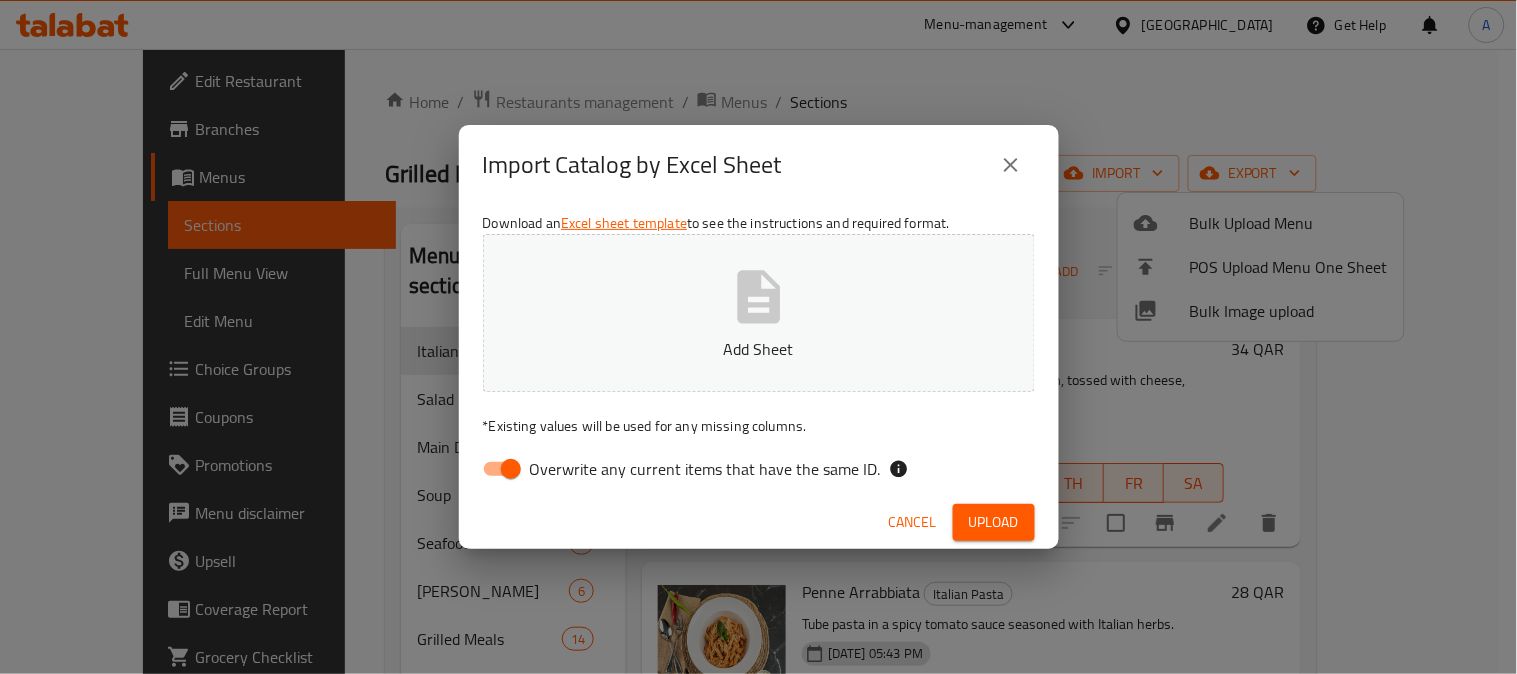 click 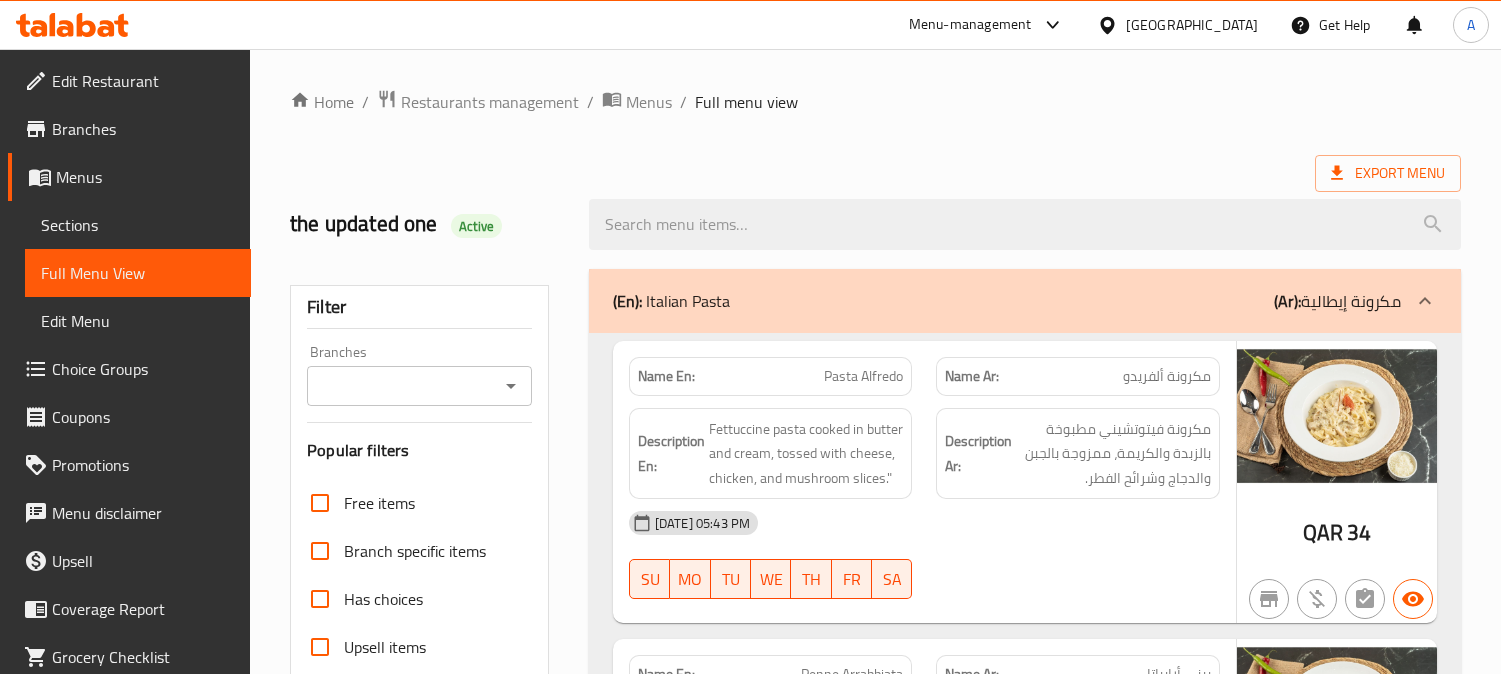 scroll, scrollTop: 0, scrollLeft: 0, axis: both 